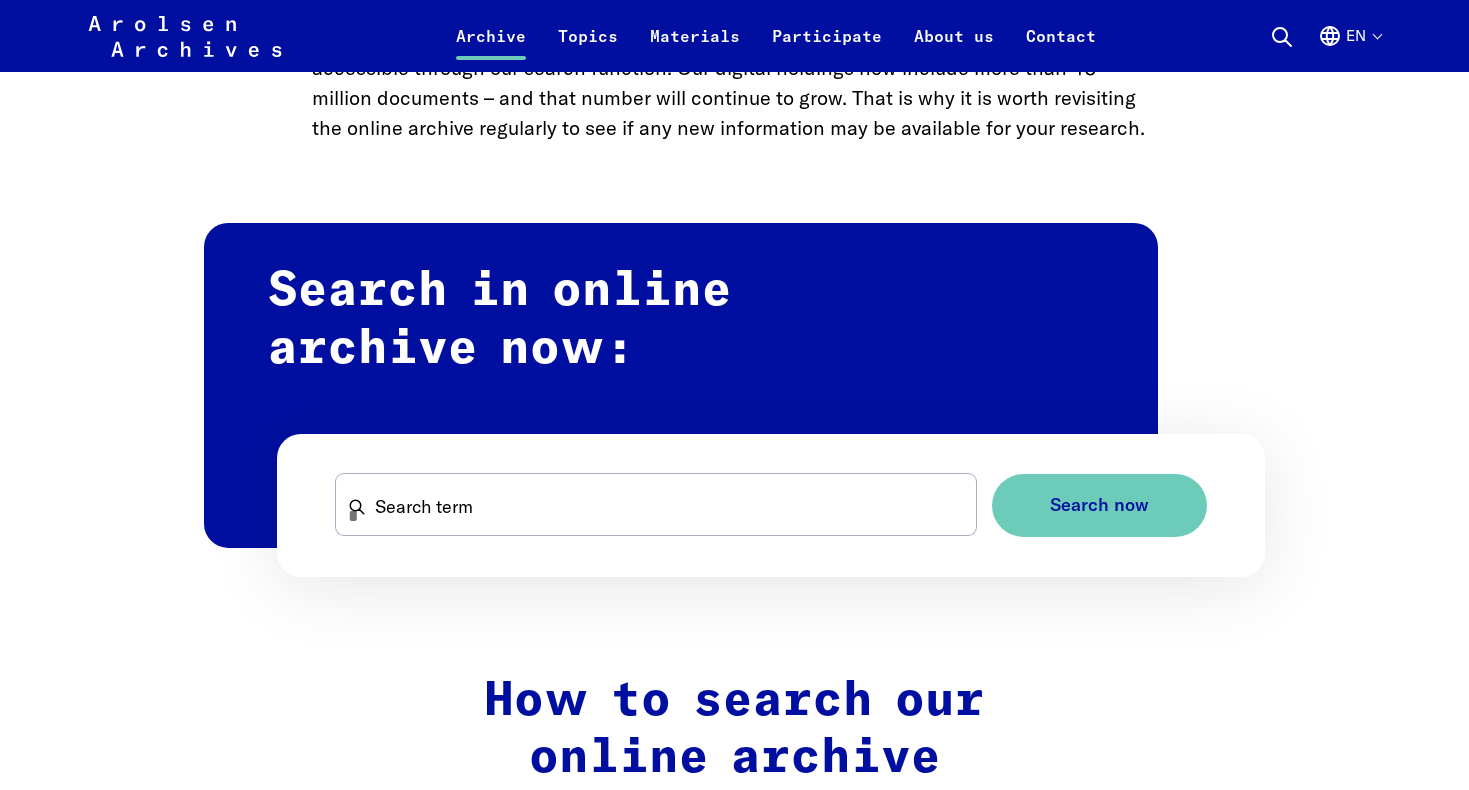 scroll, scrollTop: 1091, scrollLeft: 0, axis: vertical 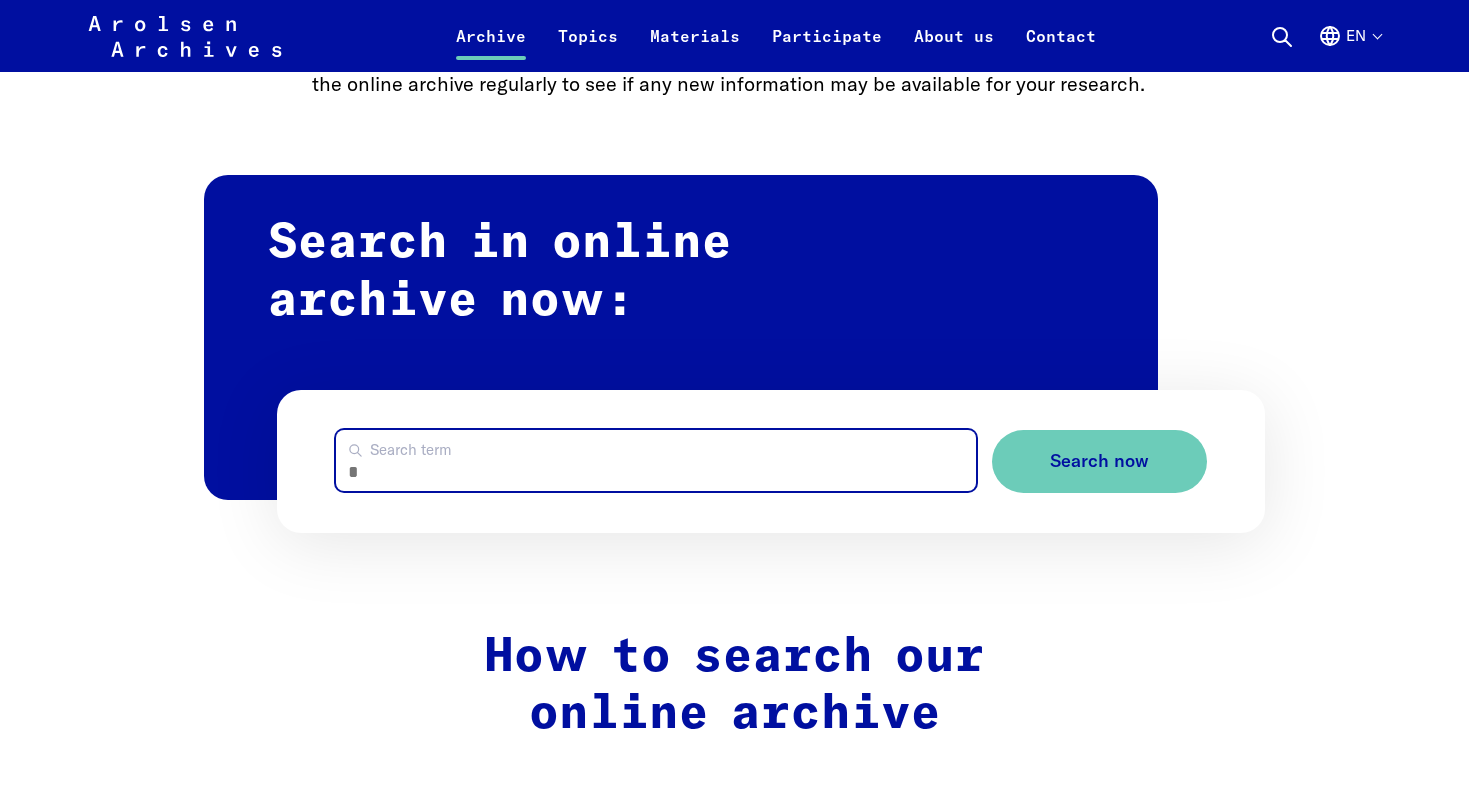 click on "Search term" at bounding box center (656, 460) 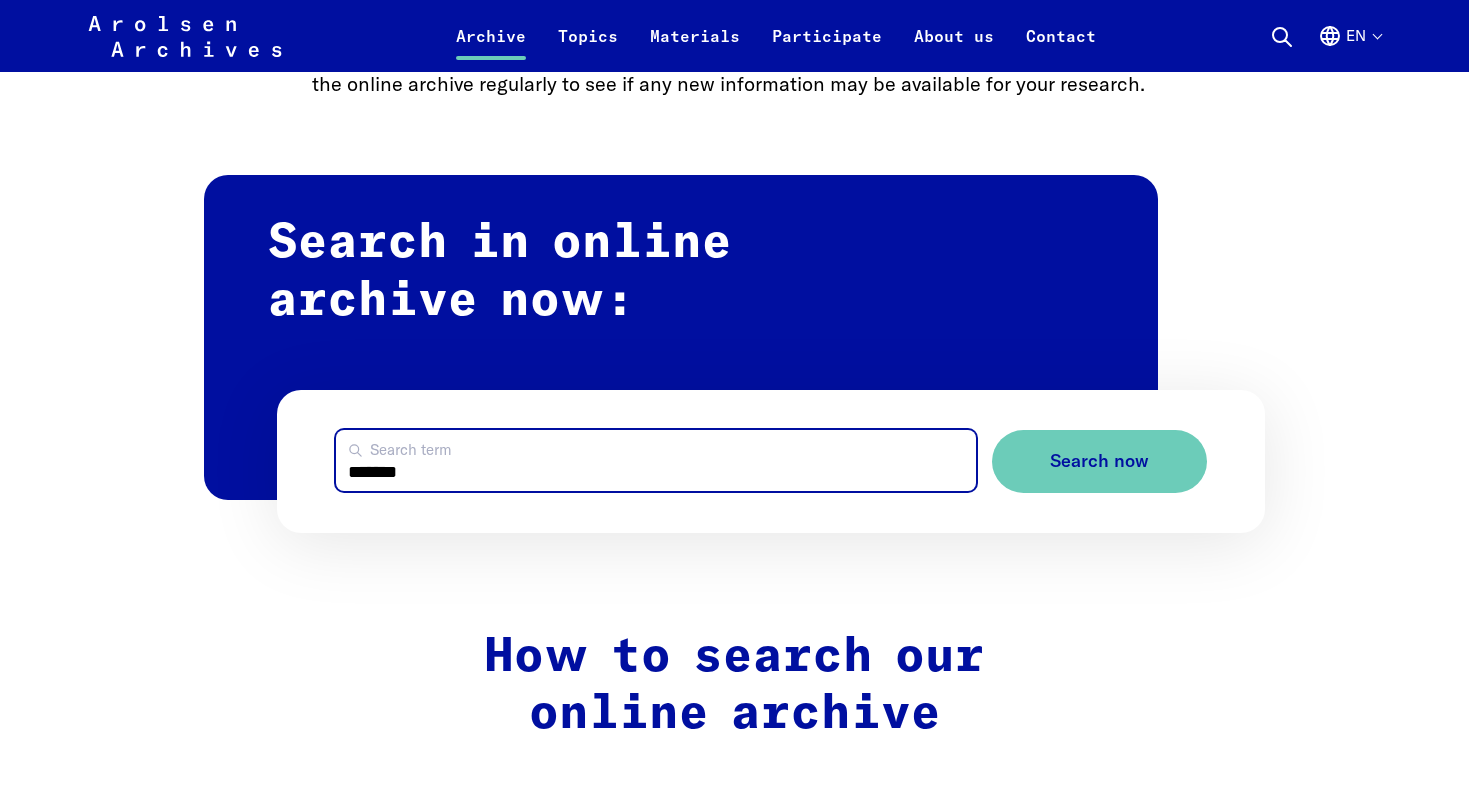 type on "*******" 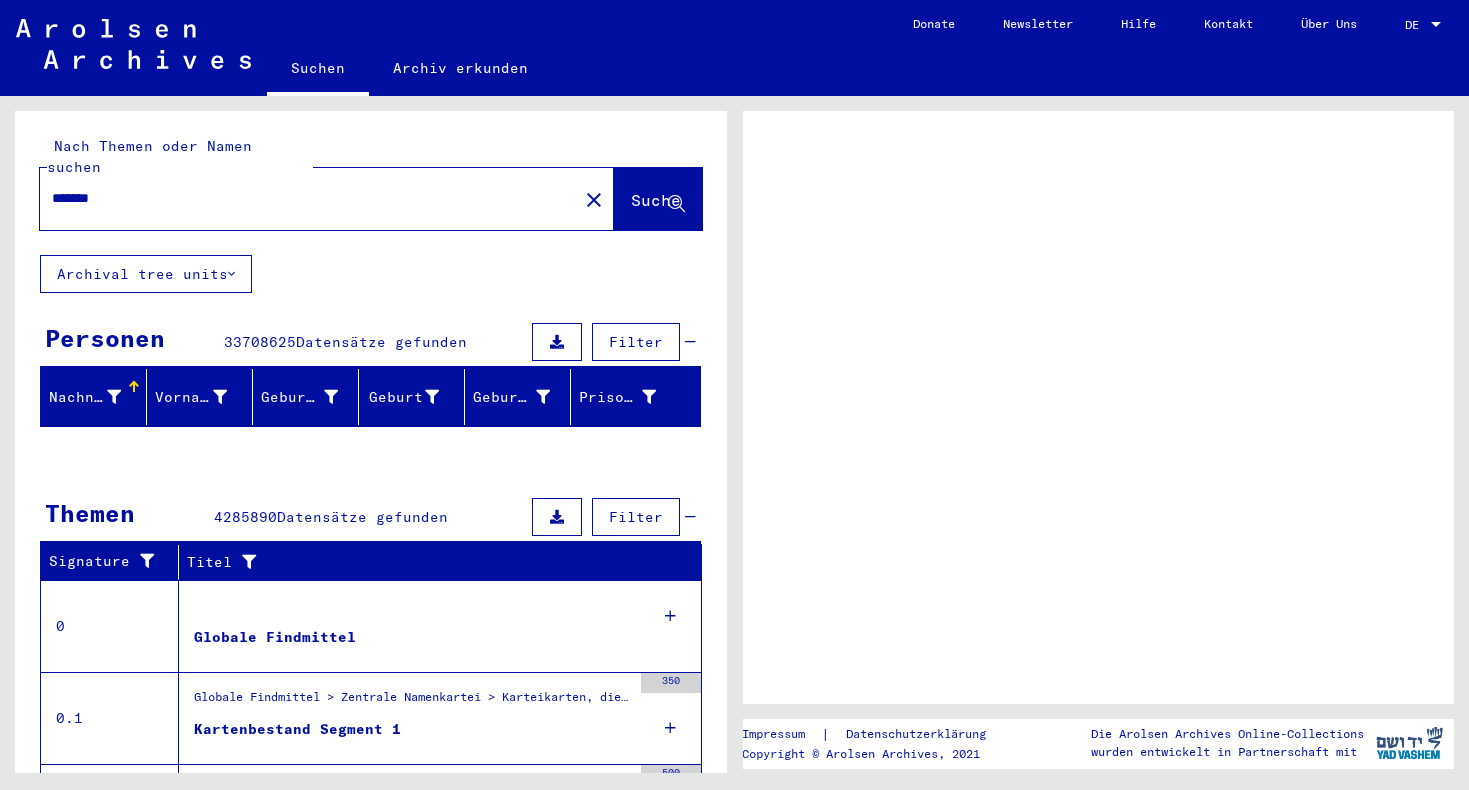 scroll, scrollTop: 0, scrollLeft: 0, axis: both 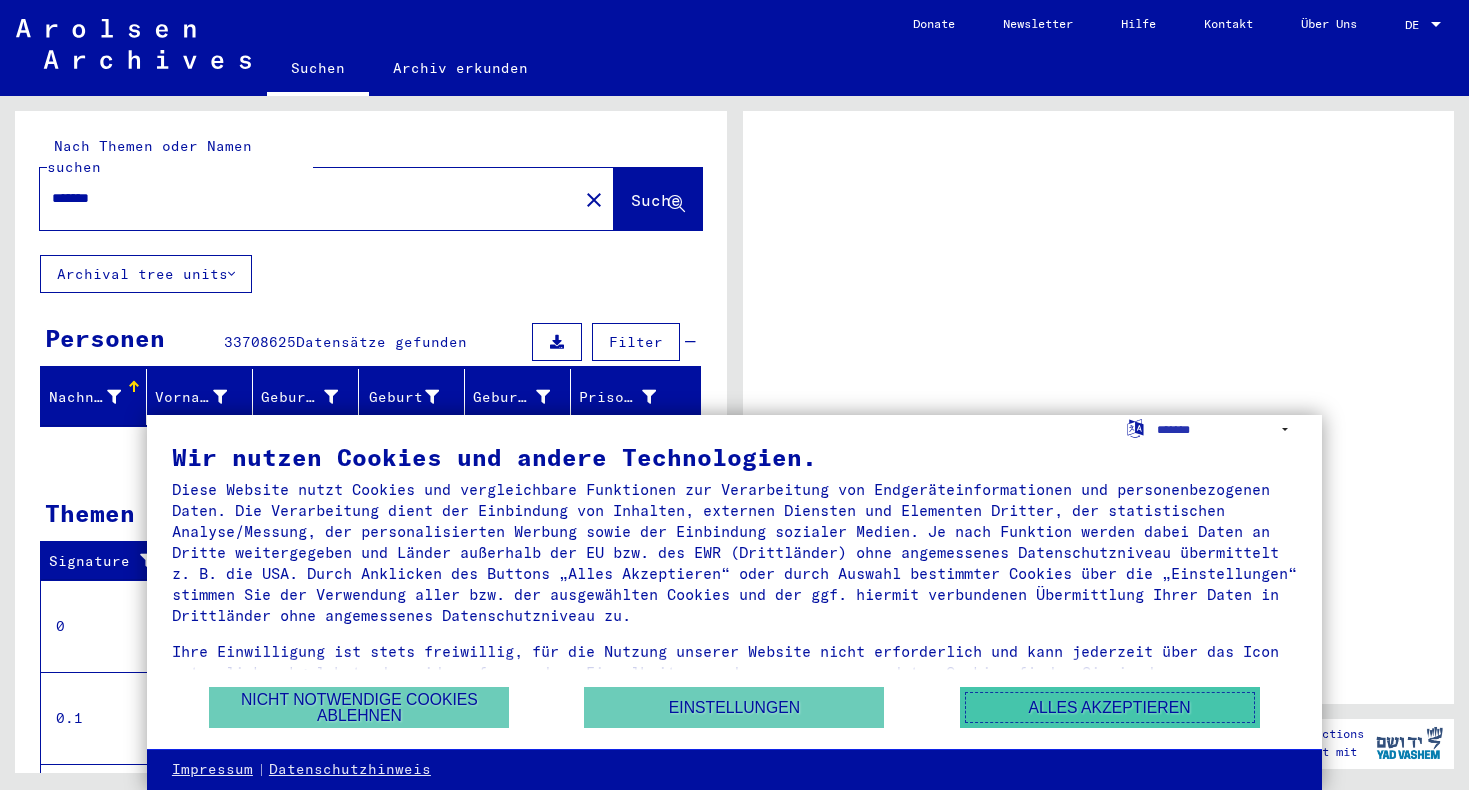 click on "Alles akzeptieren" at bounding box center [1110, 707] 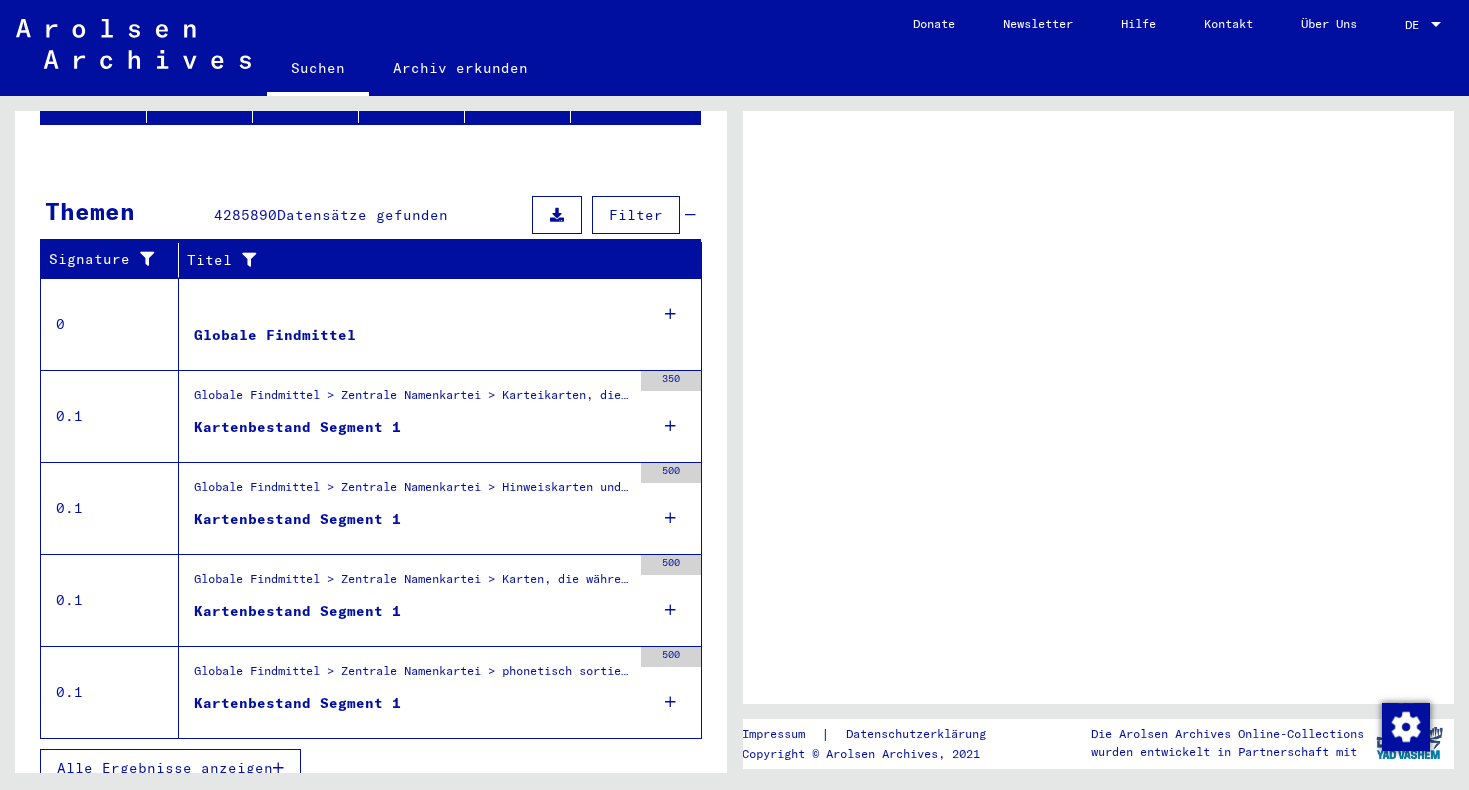 scroll, scrollTop: 301, scrollLeft: 0, axis: vertical 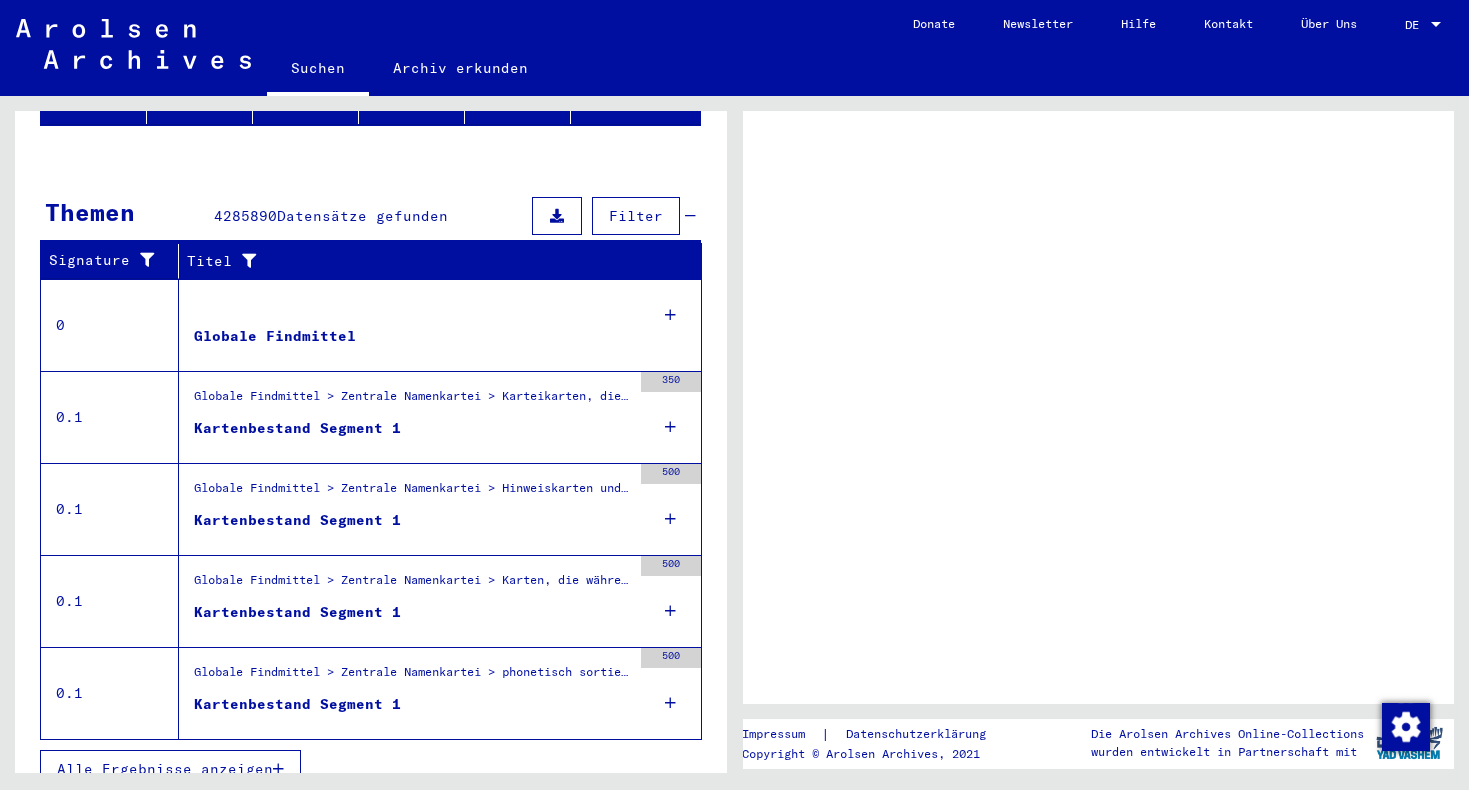 click on "Alle Ergebnisse anzeigen" at bounding box center [170, 769] 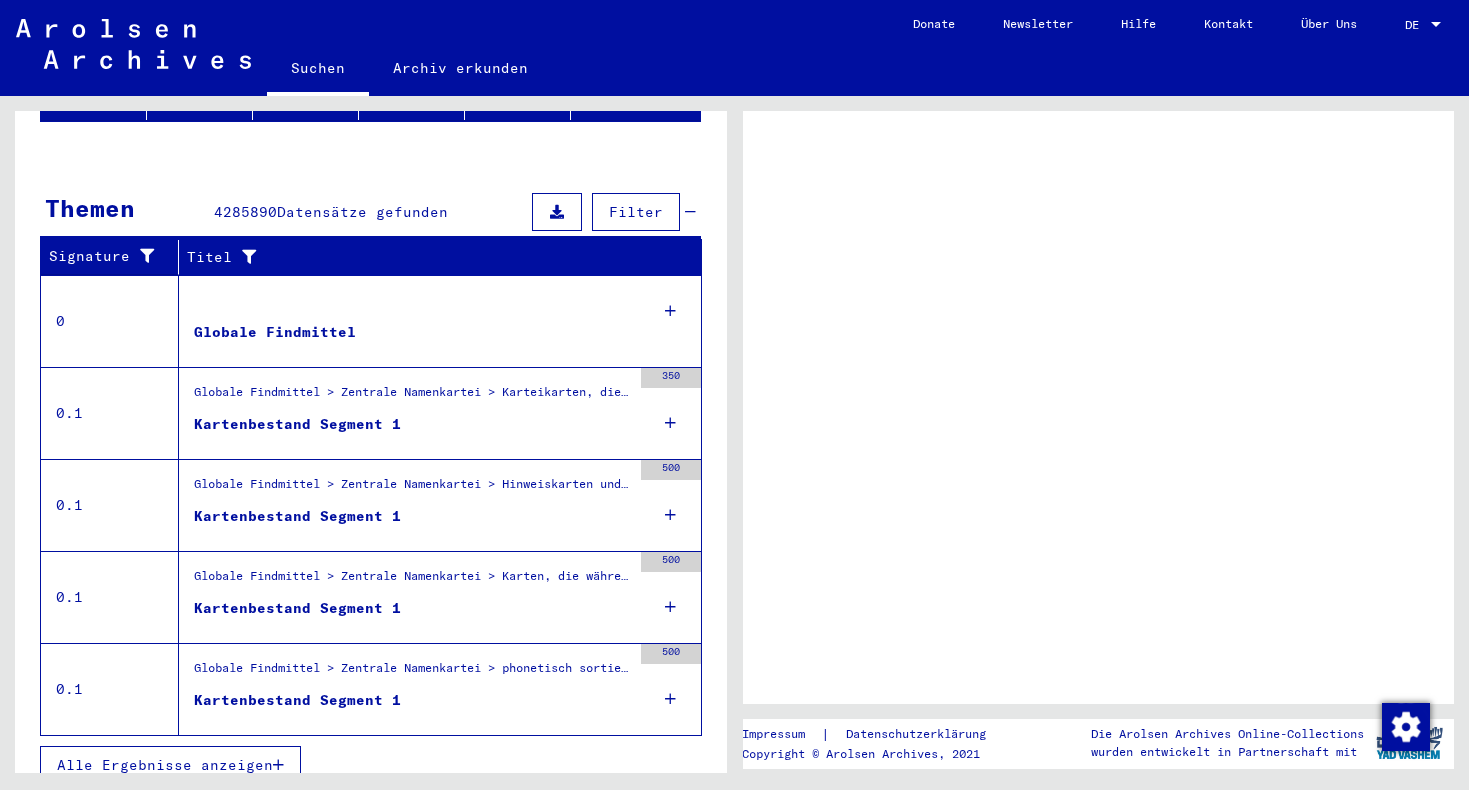 scroll, scrollTop: 0, scrollLeft: 0, axis: both 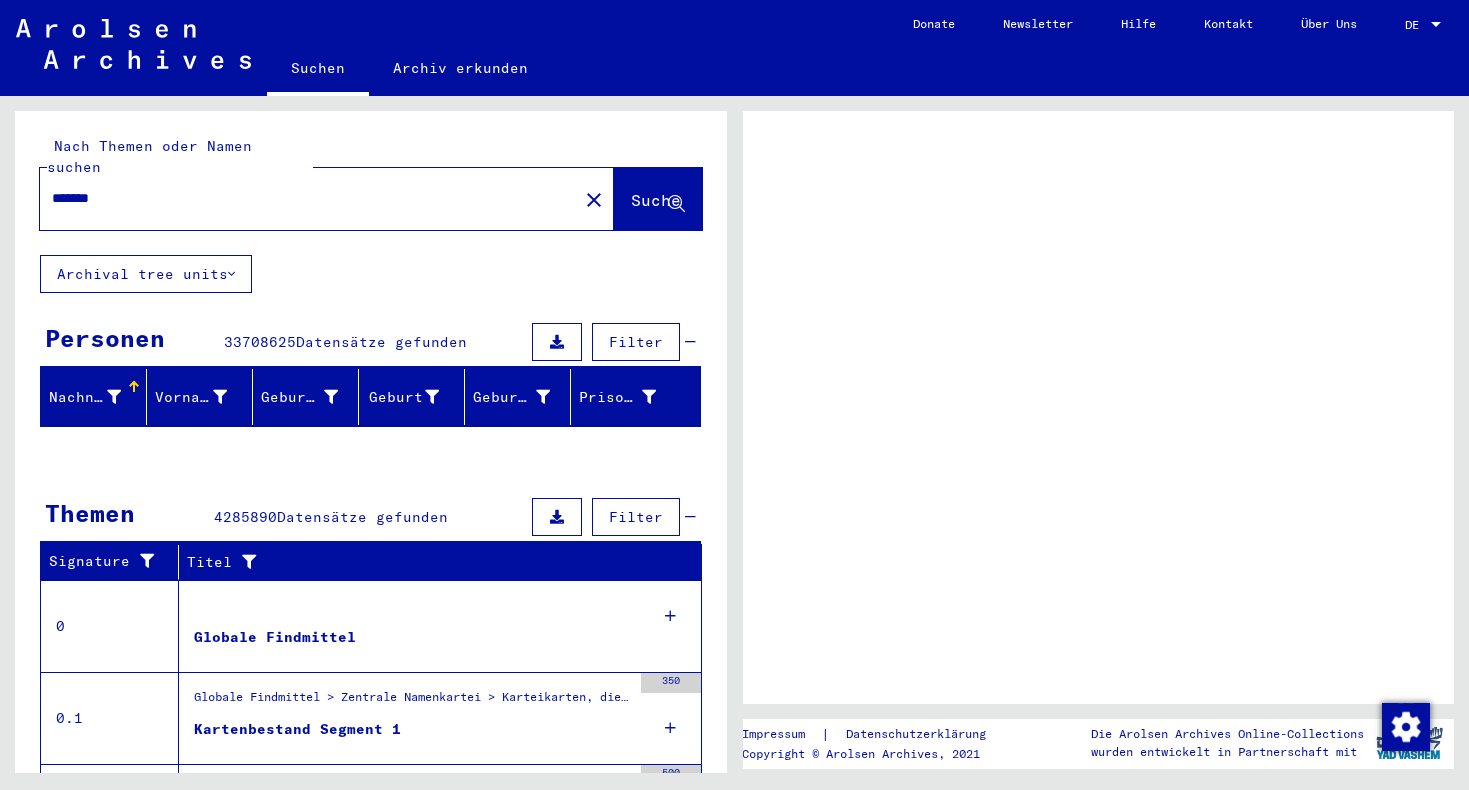 click on "*******" at bounding box center (309, 198) 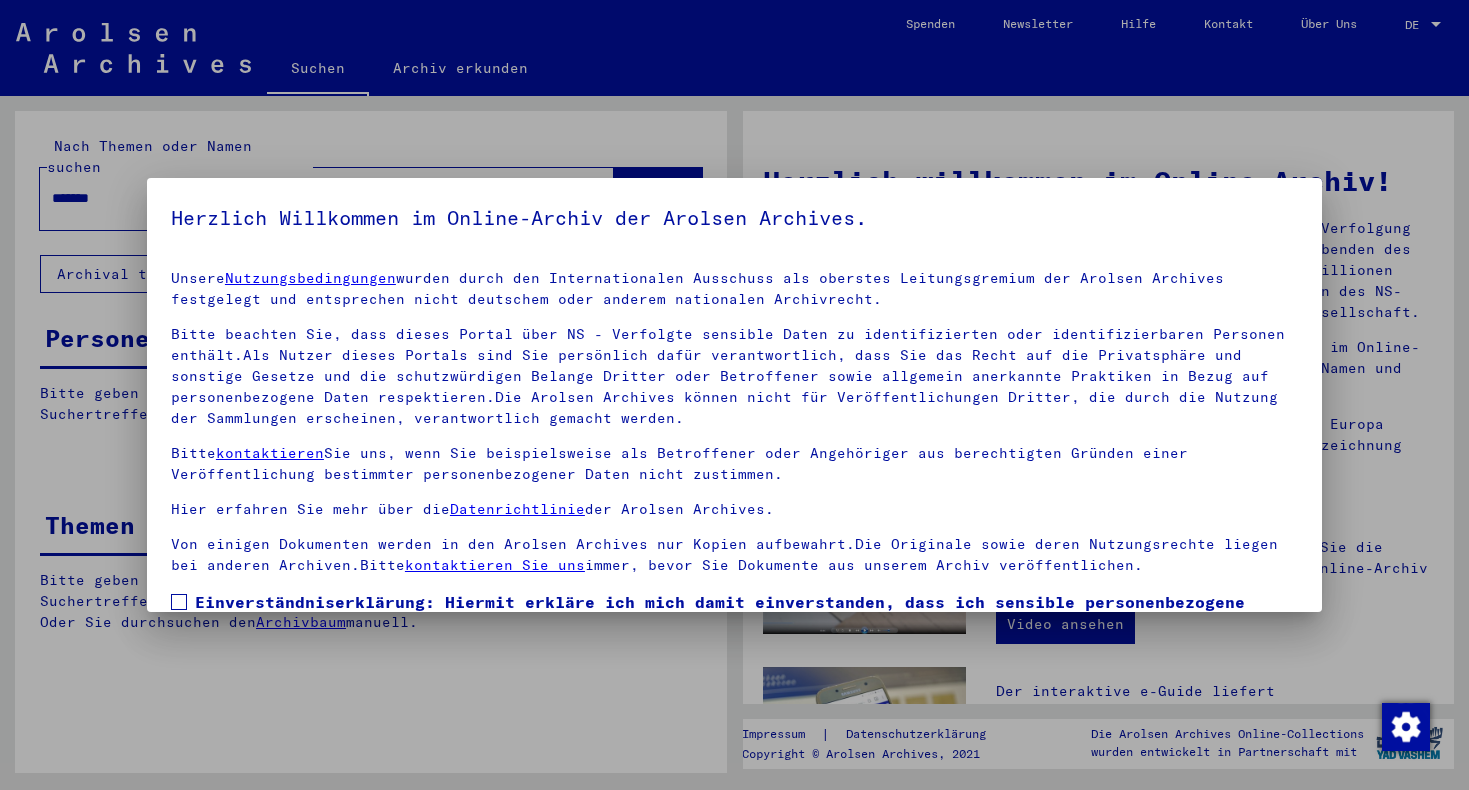 scroll, scrollTop: 145, scrollLeft: 0, axis: vertical 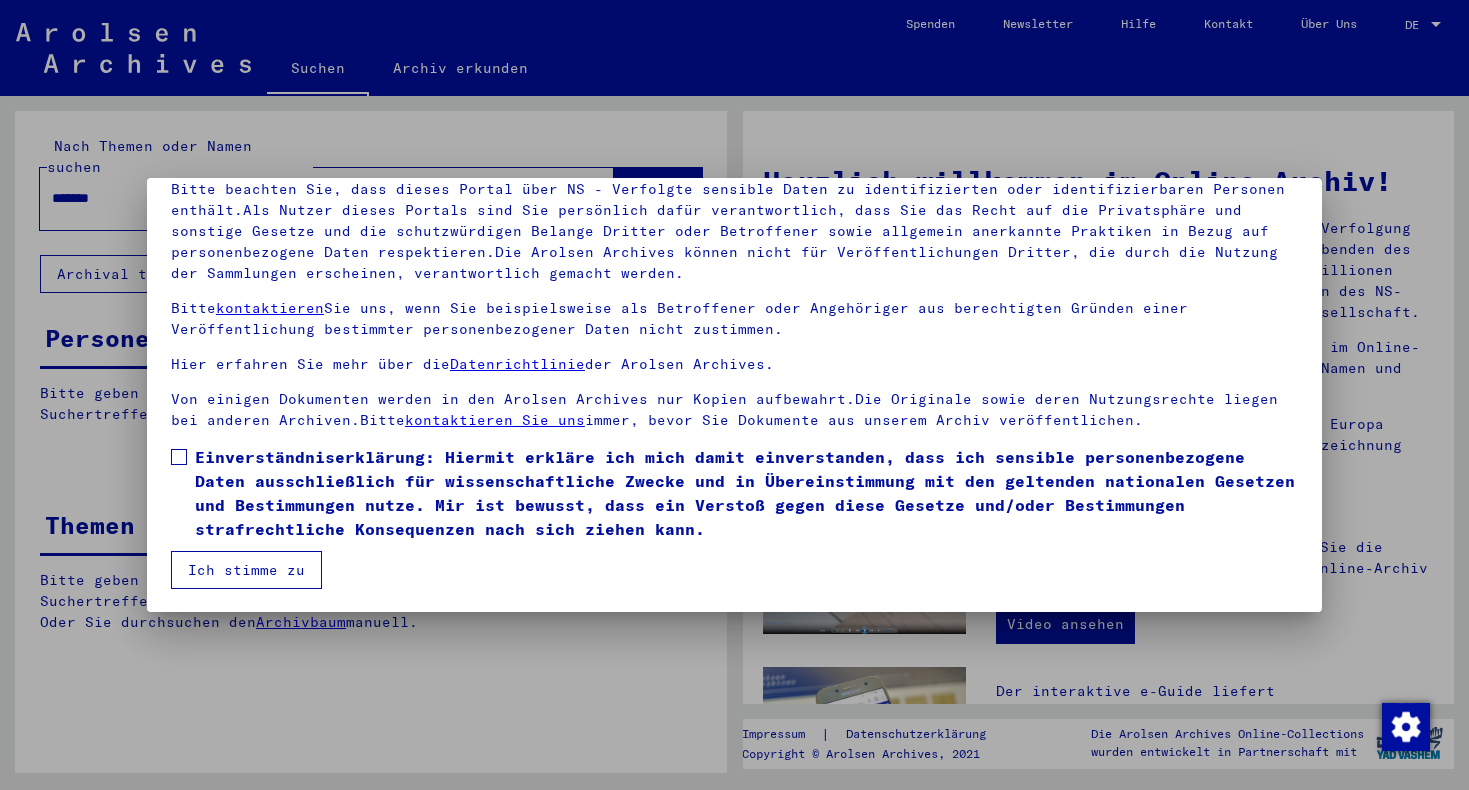 click on "Ich stimme zu" at bounding box center [246, 570] 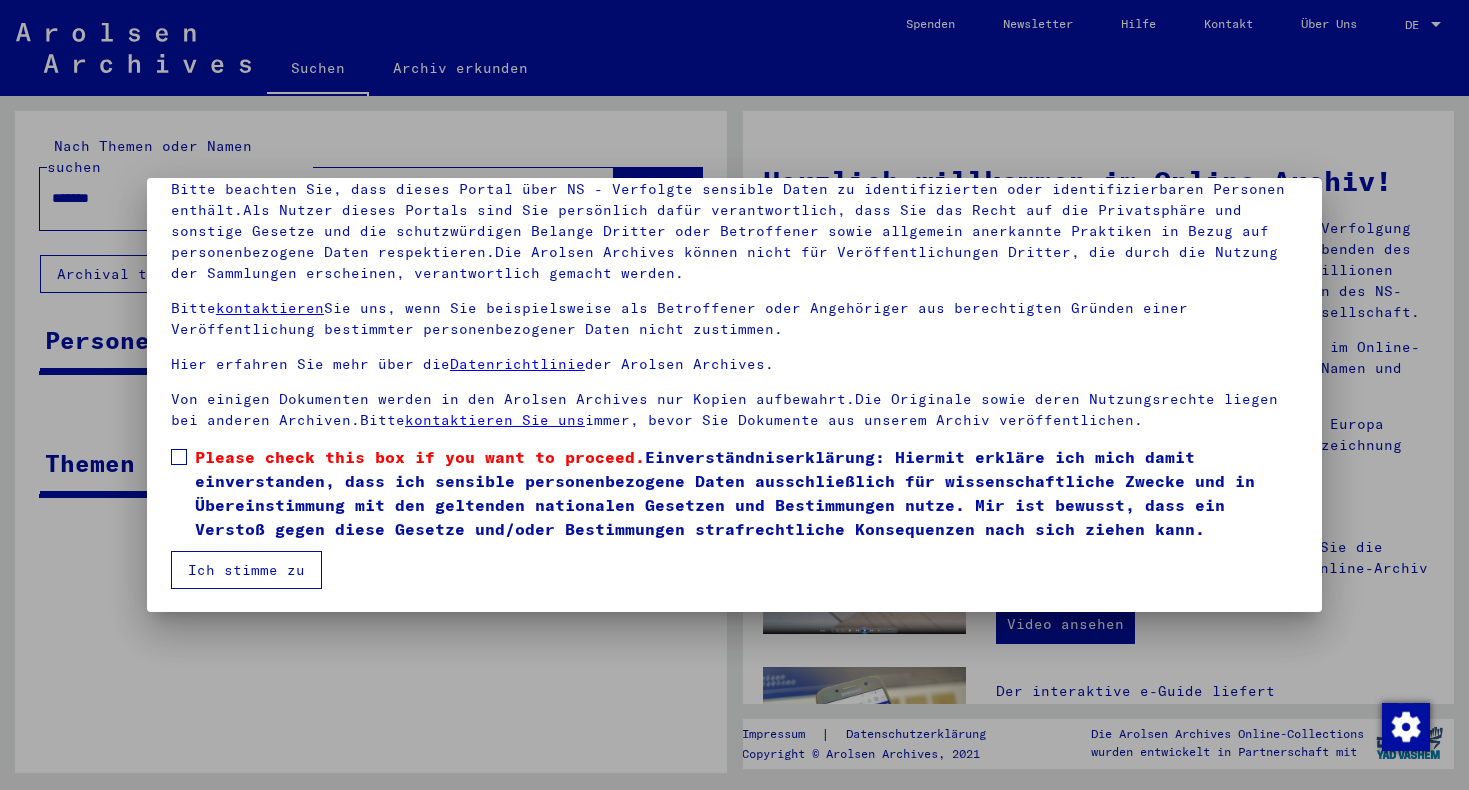 click on "Please check this box if you want to proceed.    Einverständniserklärung: Hiermit erkläre ich mich damit einverstanden, dass ich sensible personenbezogene Daten ausschließlich für wissenschaftliche Zwecke und in Übereinstimmung mit den geltenden nationalen Gesetzen und Bestimmungen nutze. Mir ist bewusst, dass ein Verstoß gegen diese Gesetze und/oder Bestimmungen strafrechtliche Konsequenzen nach sich ziehen kann." at bounding box center (734, 493) 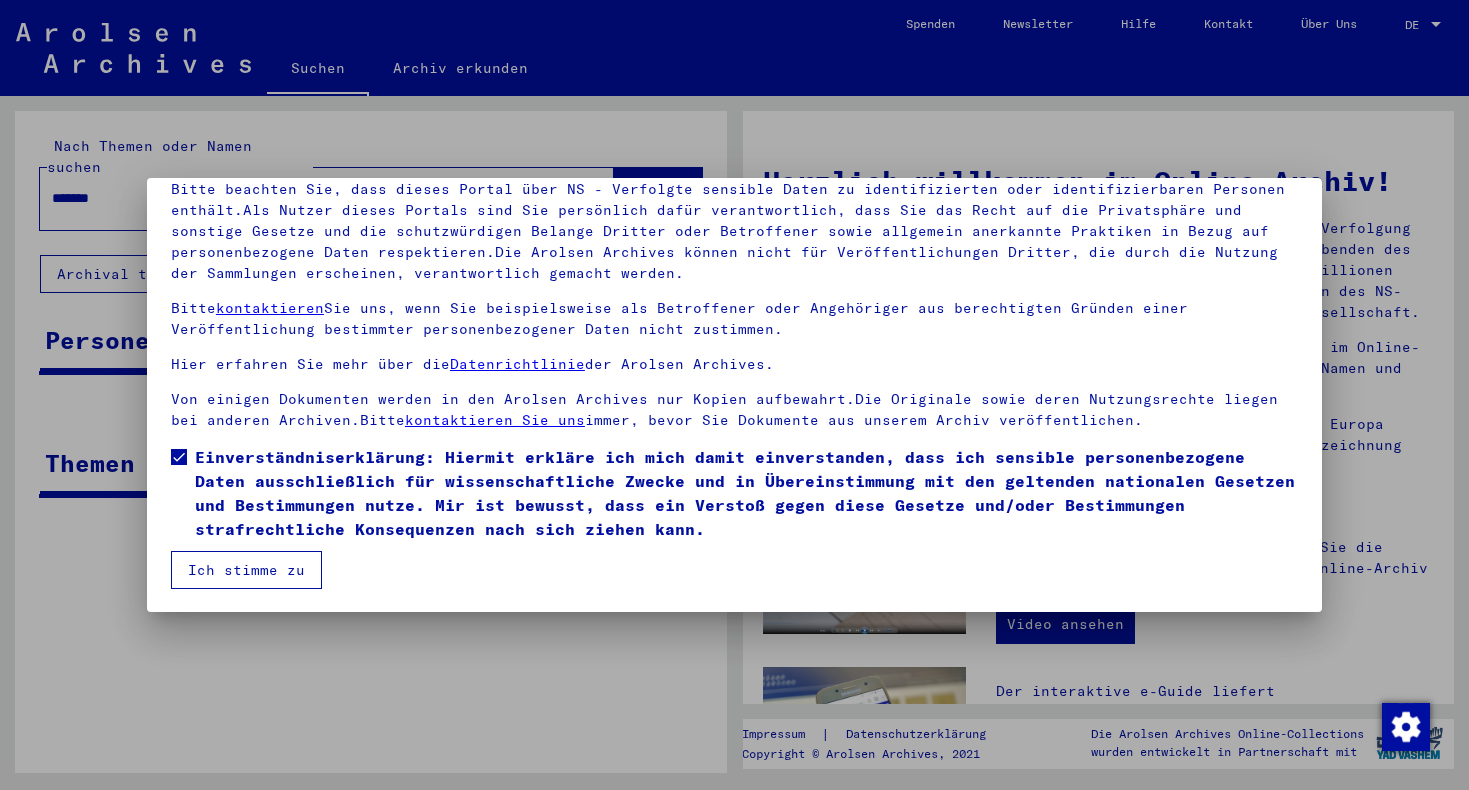 click on "Ich stimme zu" at bounding box center (246, 570) 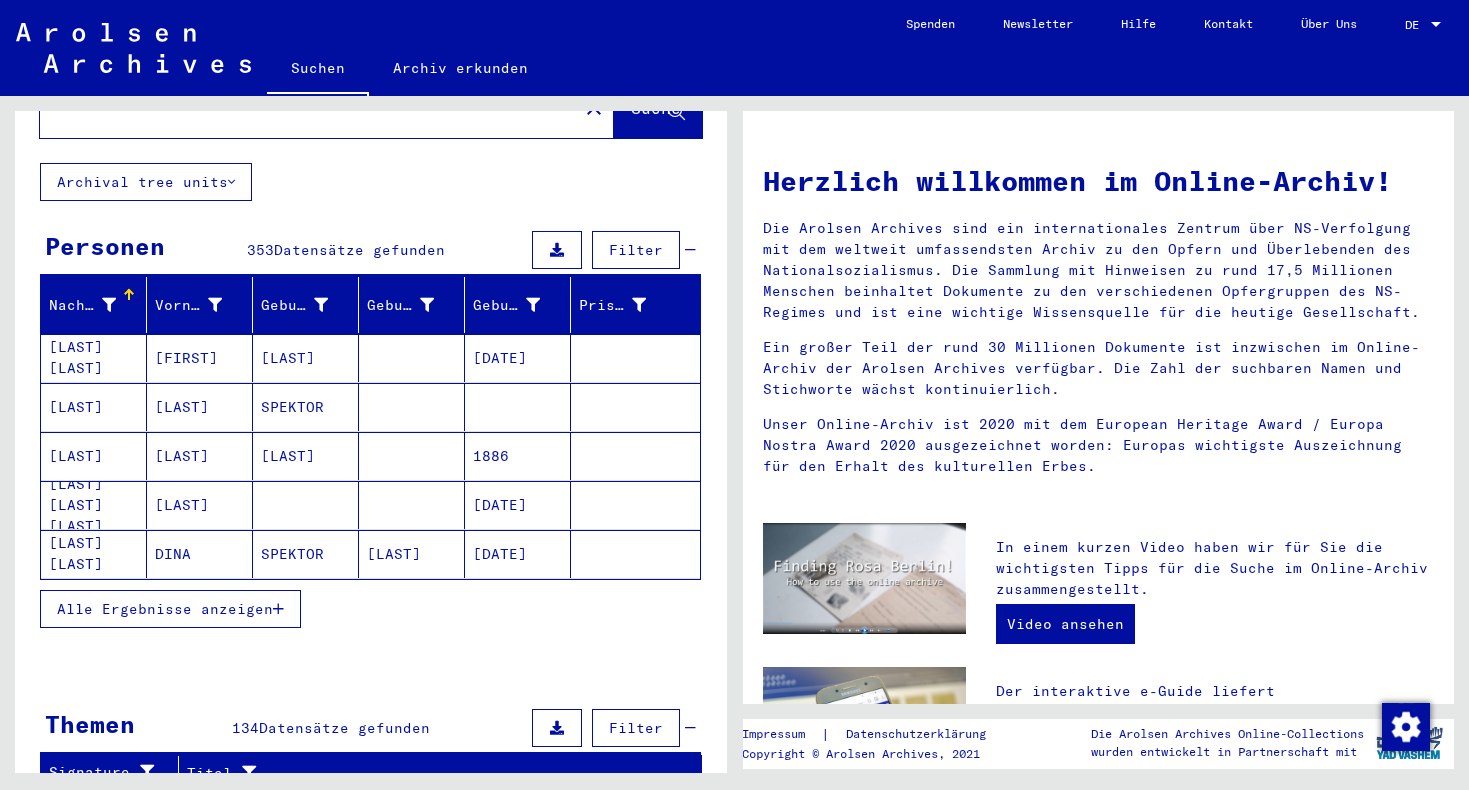 scroll, scrollTop: 91, scrollLeft: 0, axis: vertical 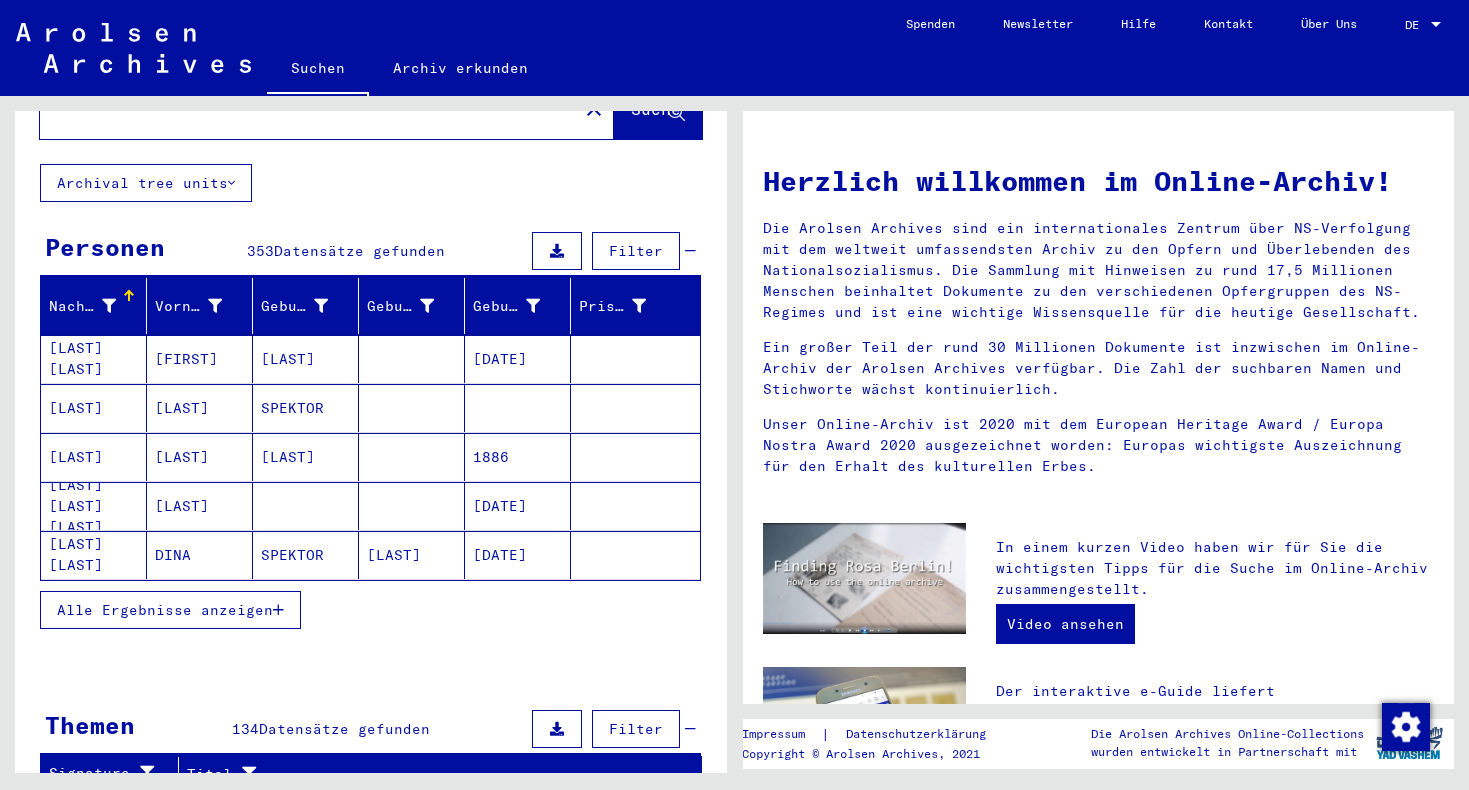 click on "Alle Ergebnisse anzeigen" at bounding box center [165, 610] 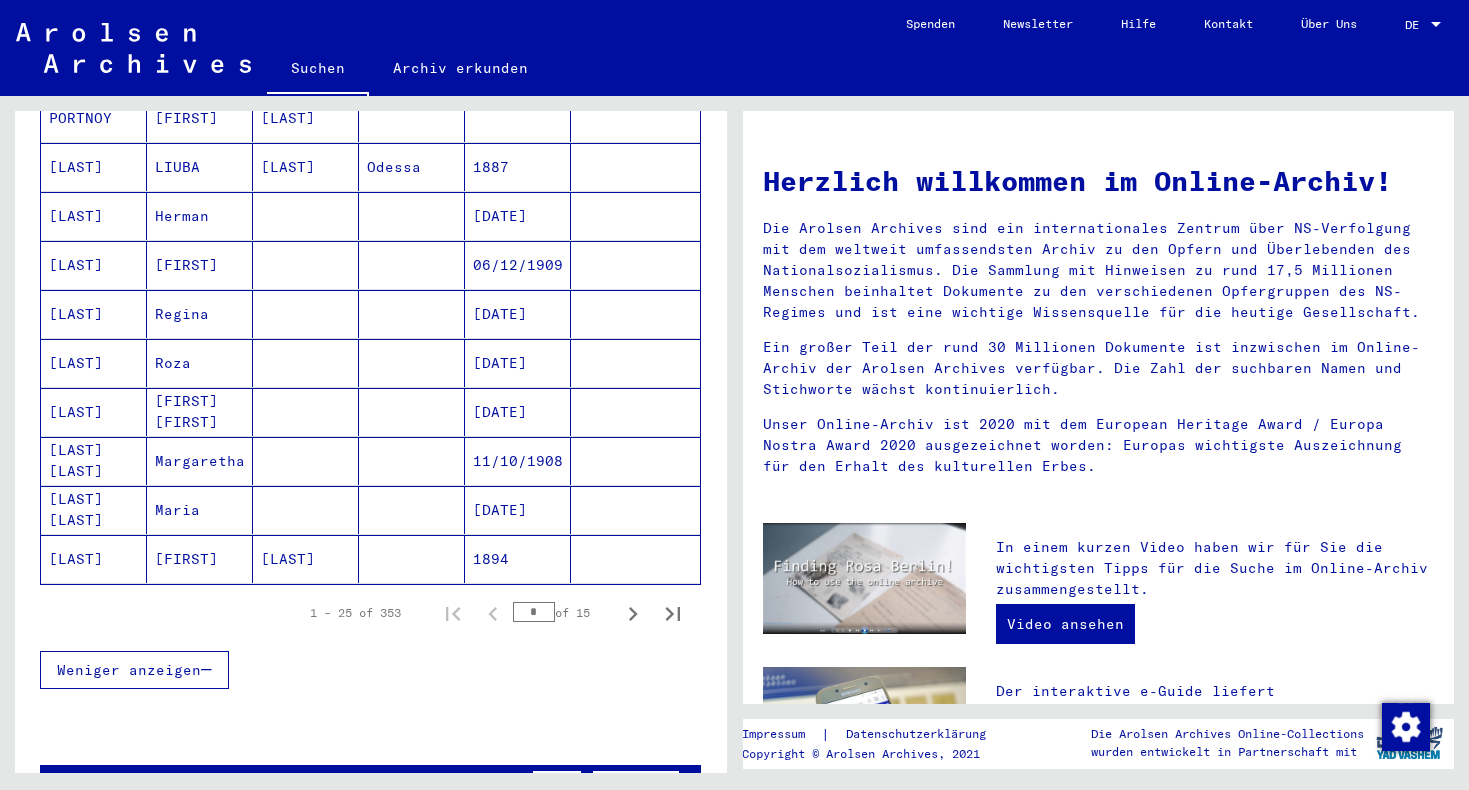 scroll, scrollTop: 1070, scrollLeft: 0, axis: vertical 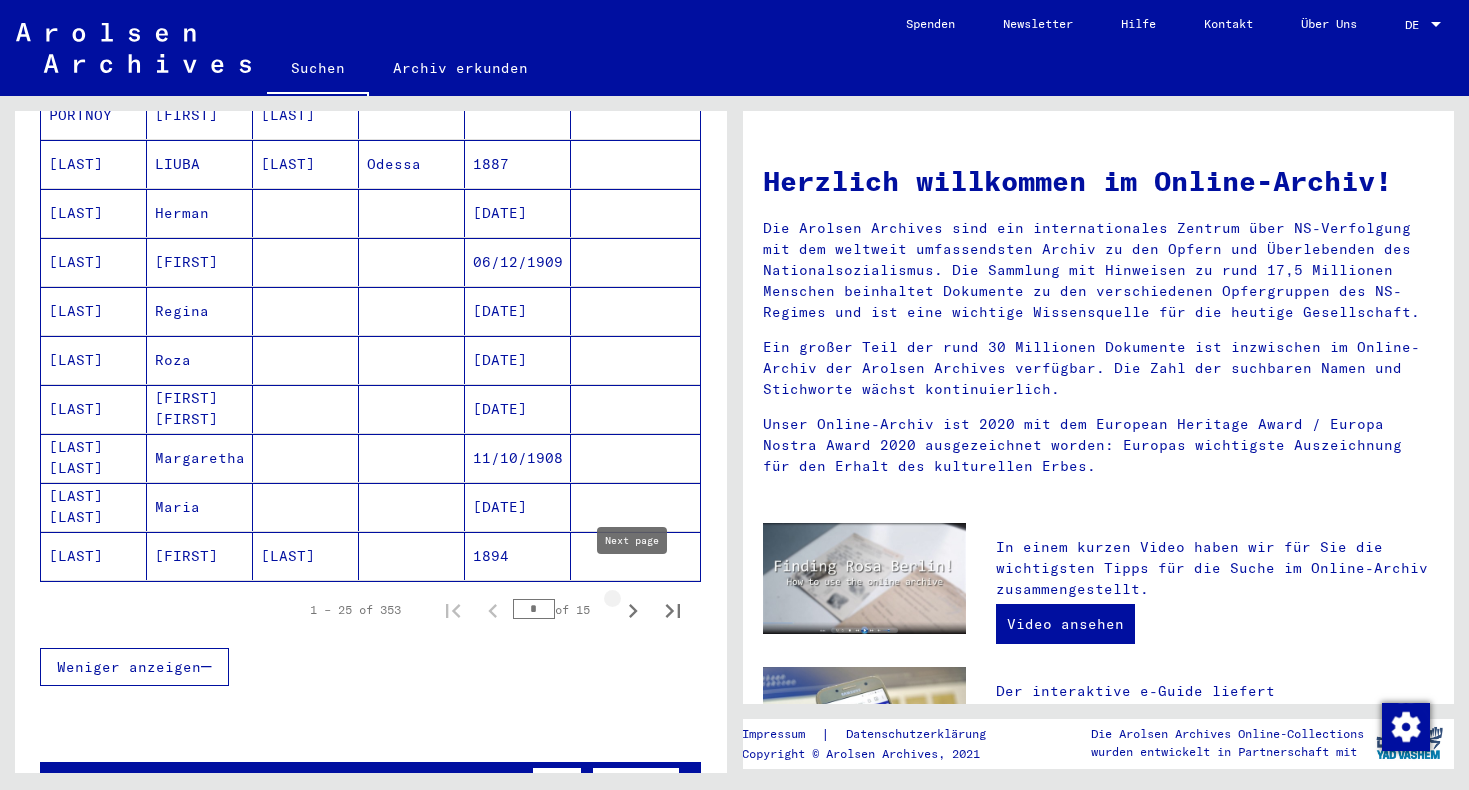 click 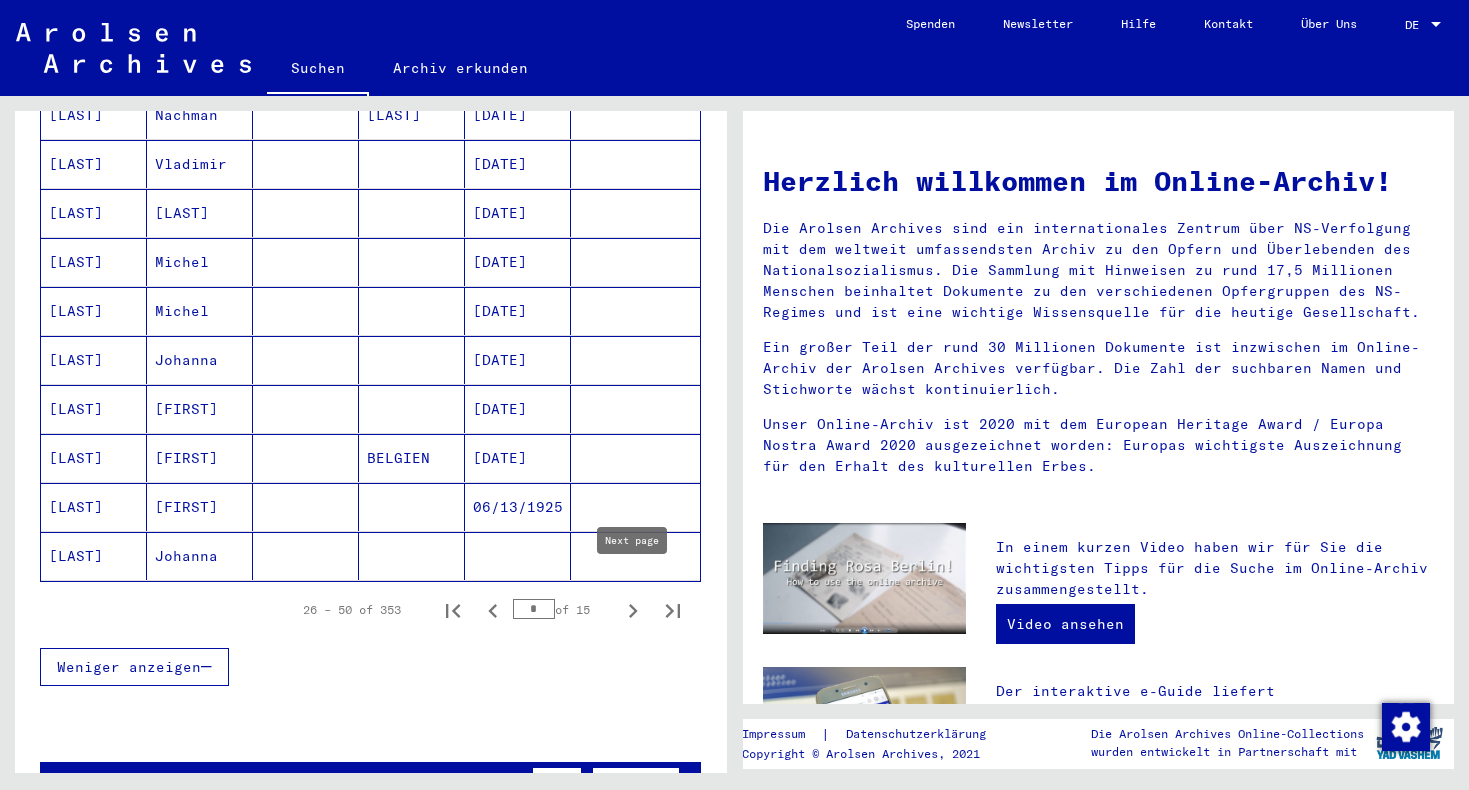 click 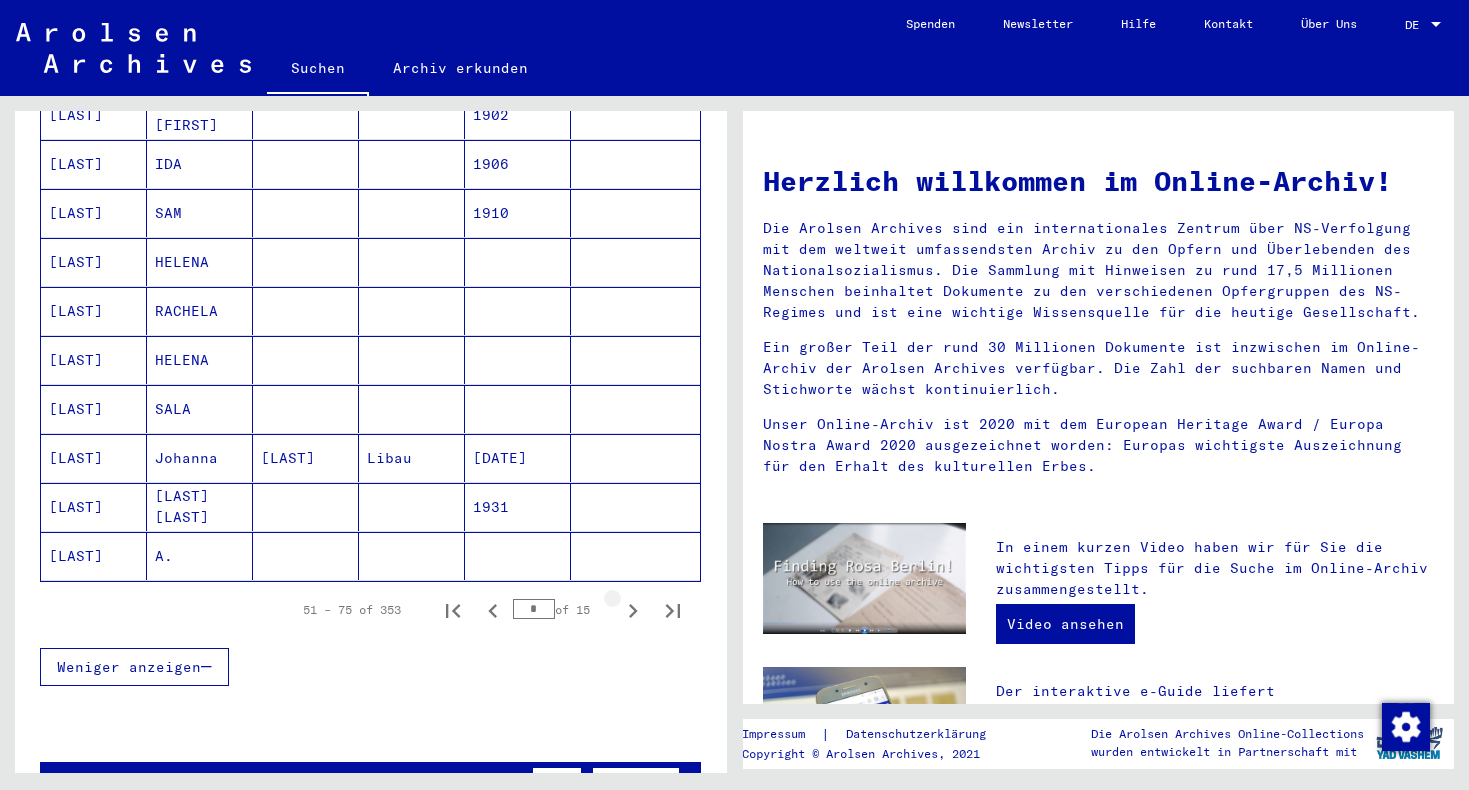 click 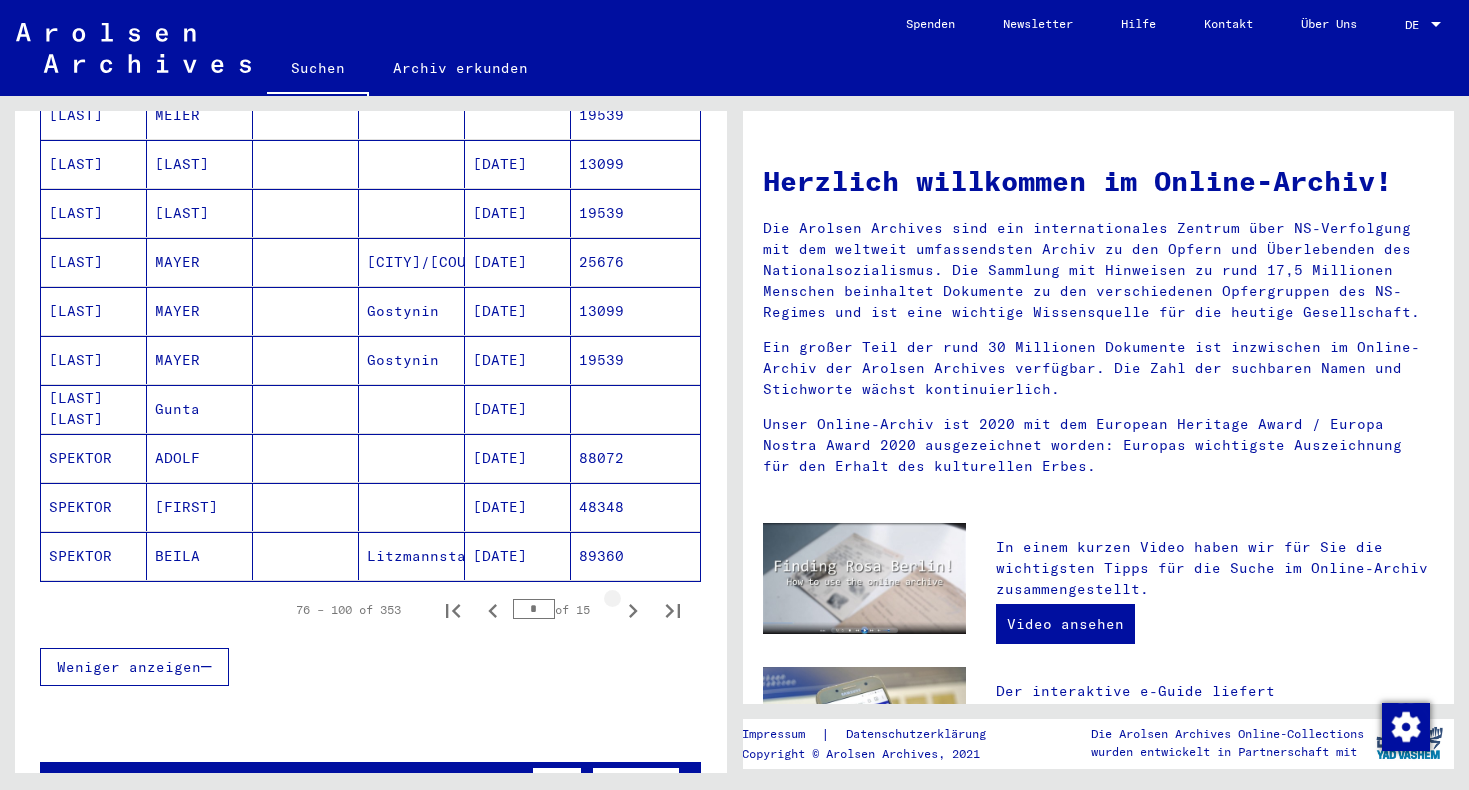 click 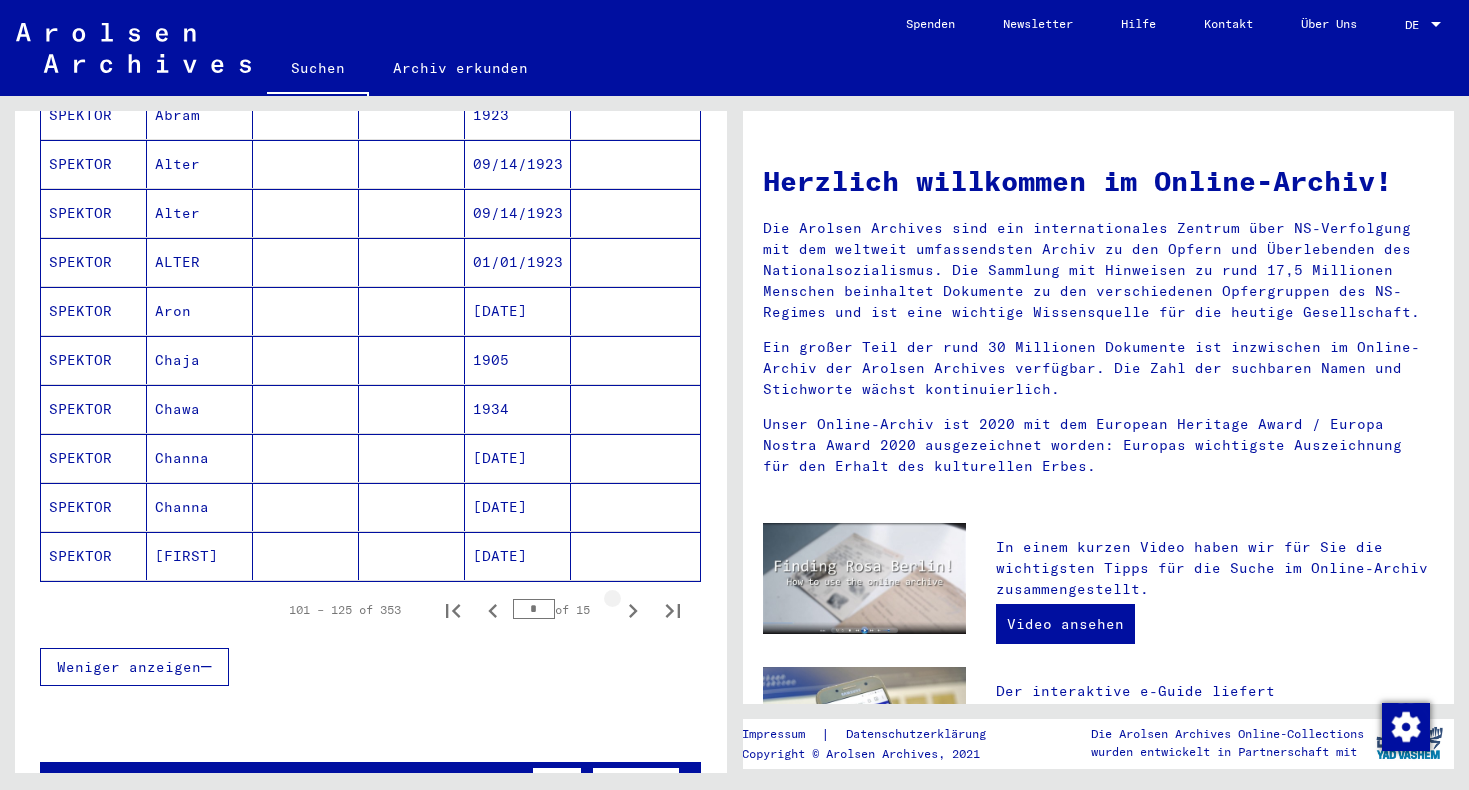 click 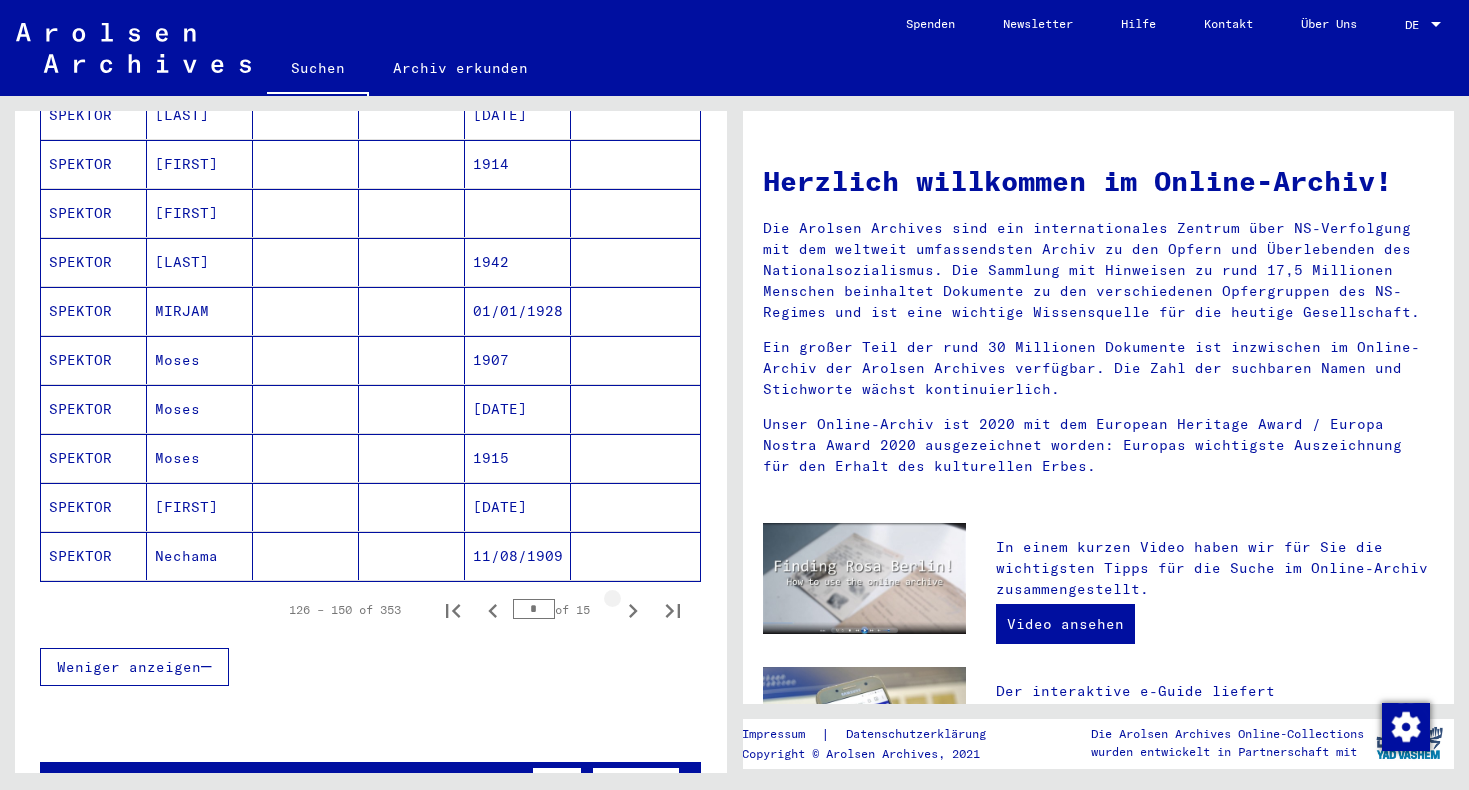 click 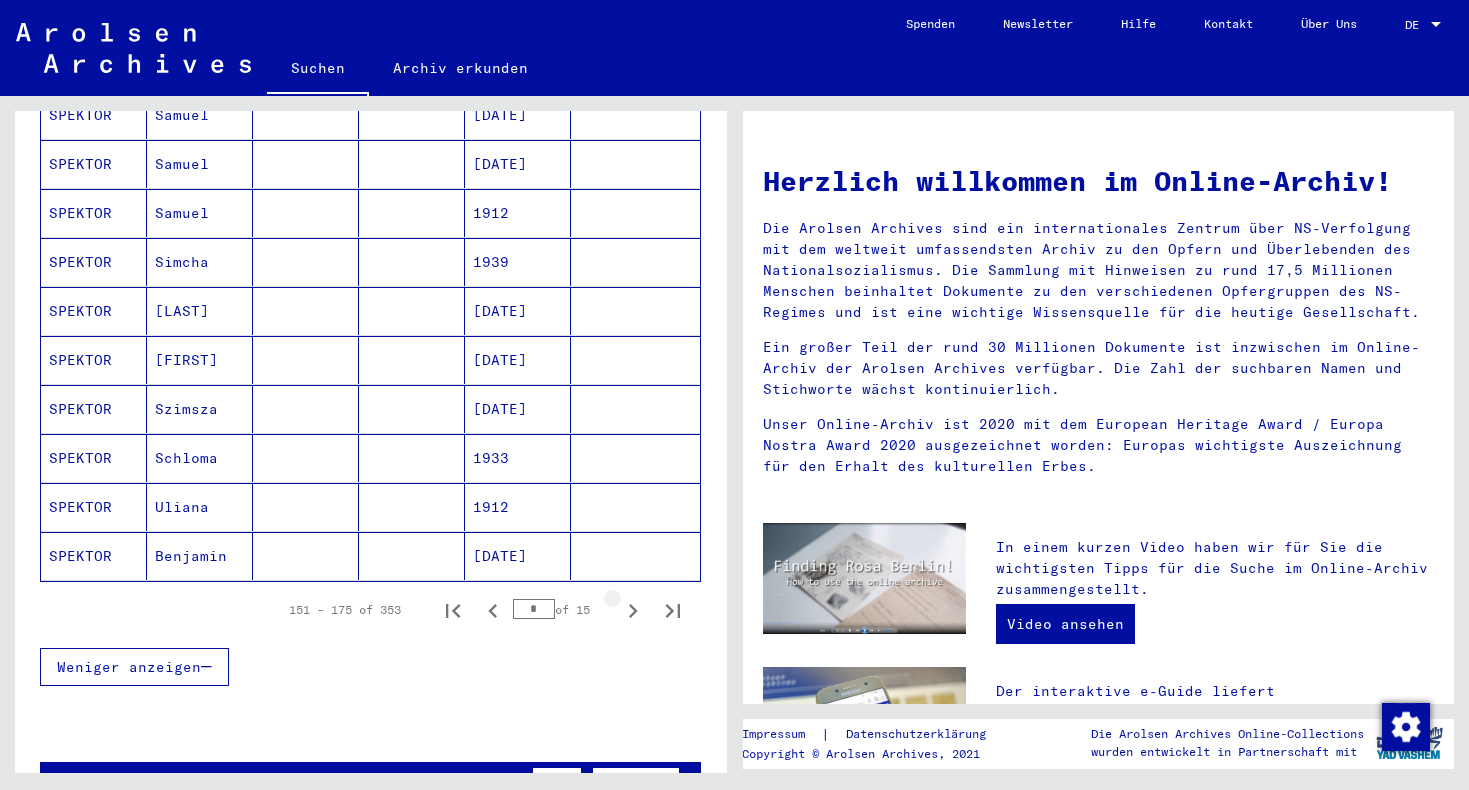 click 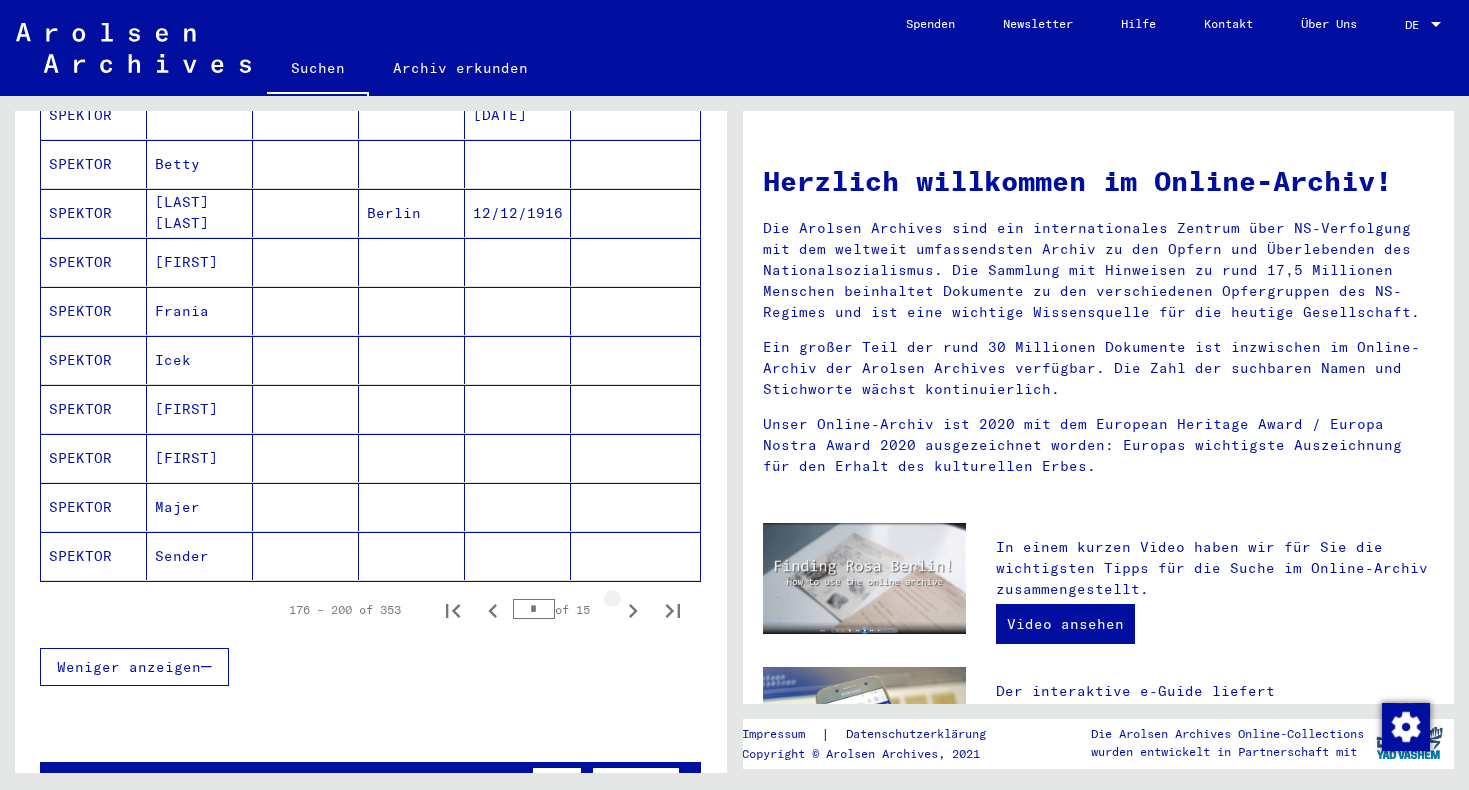 click 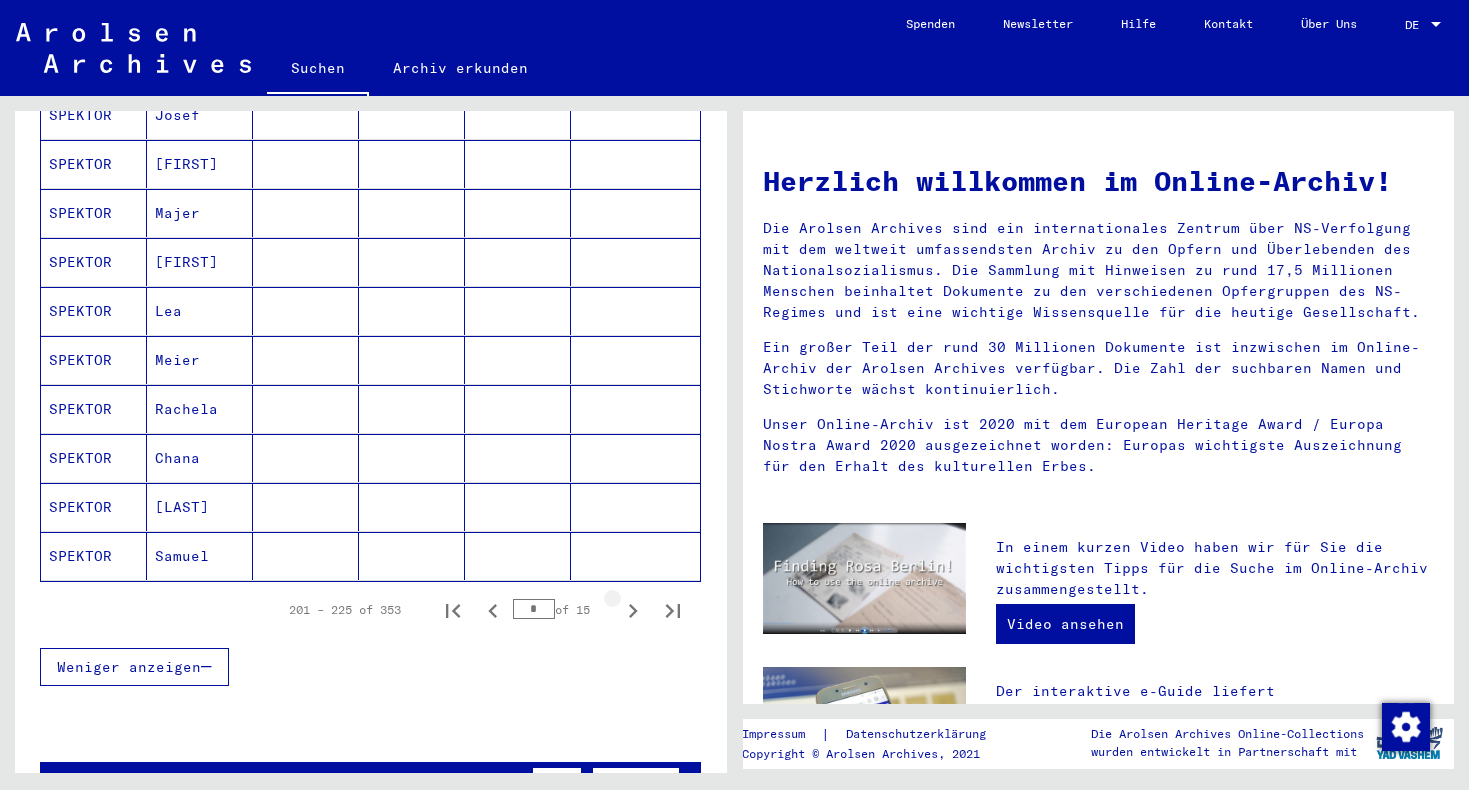 click 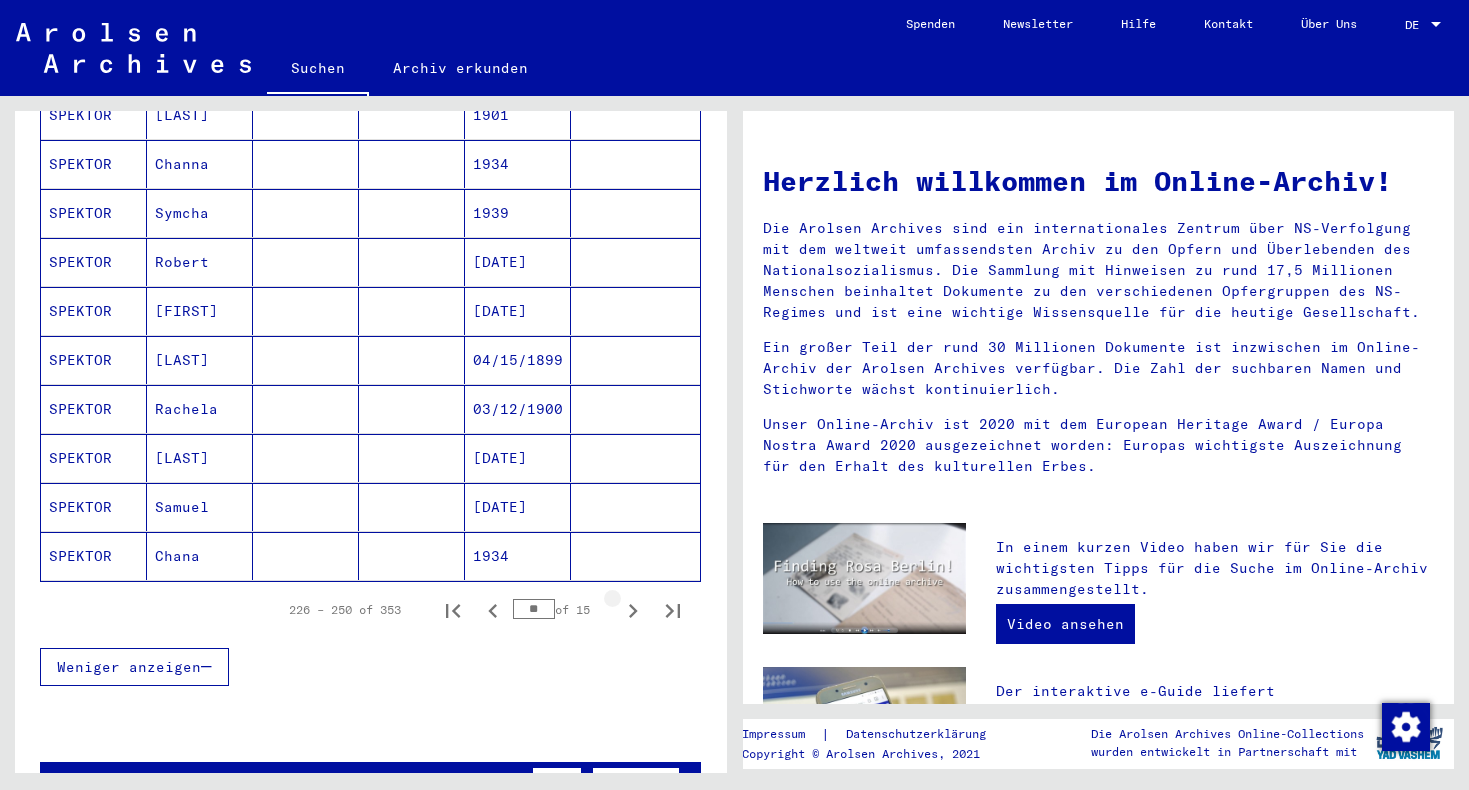 click 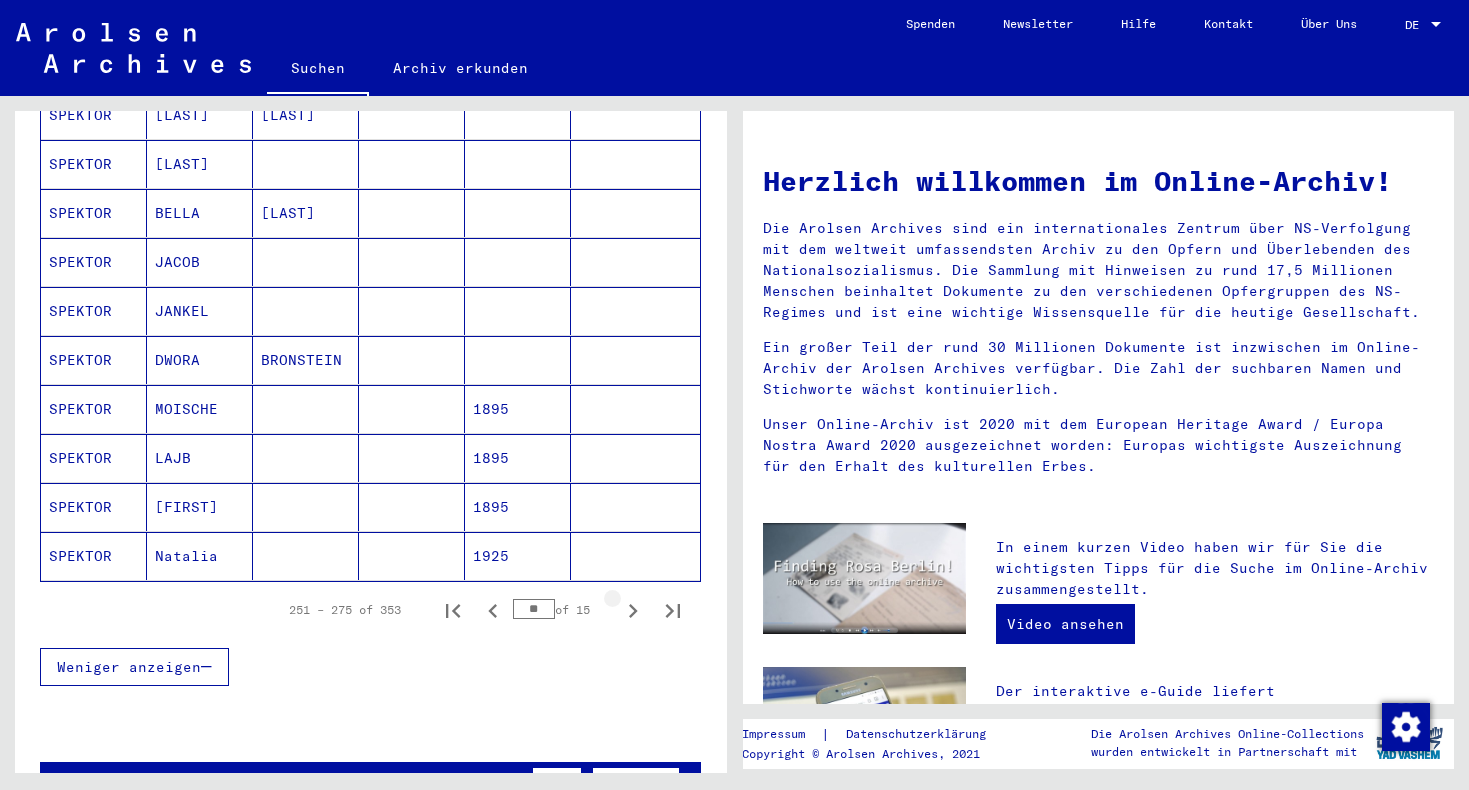 click 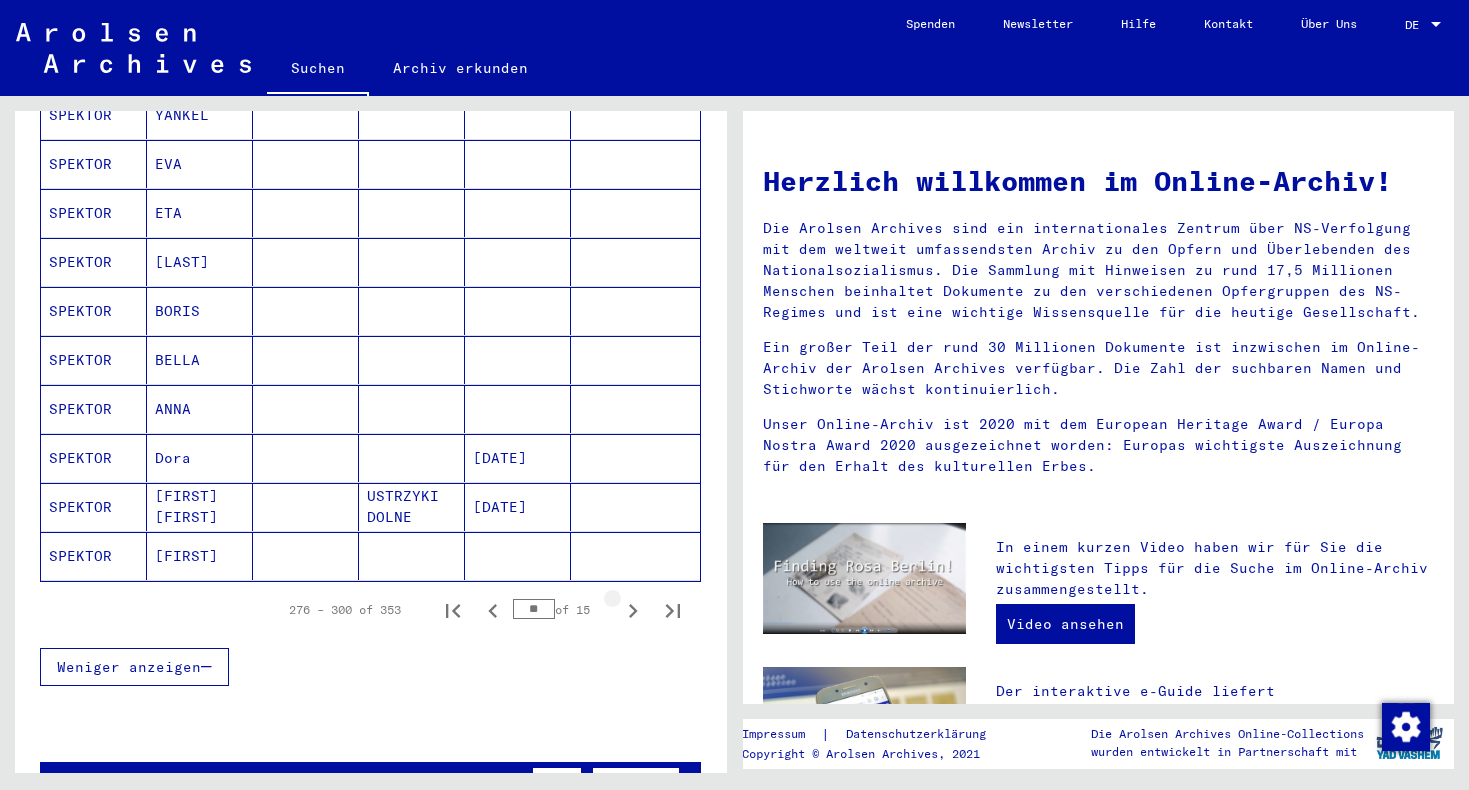 click 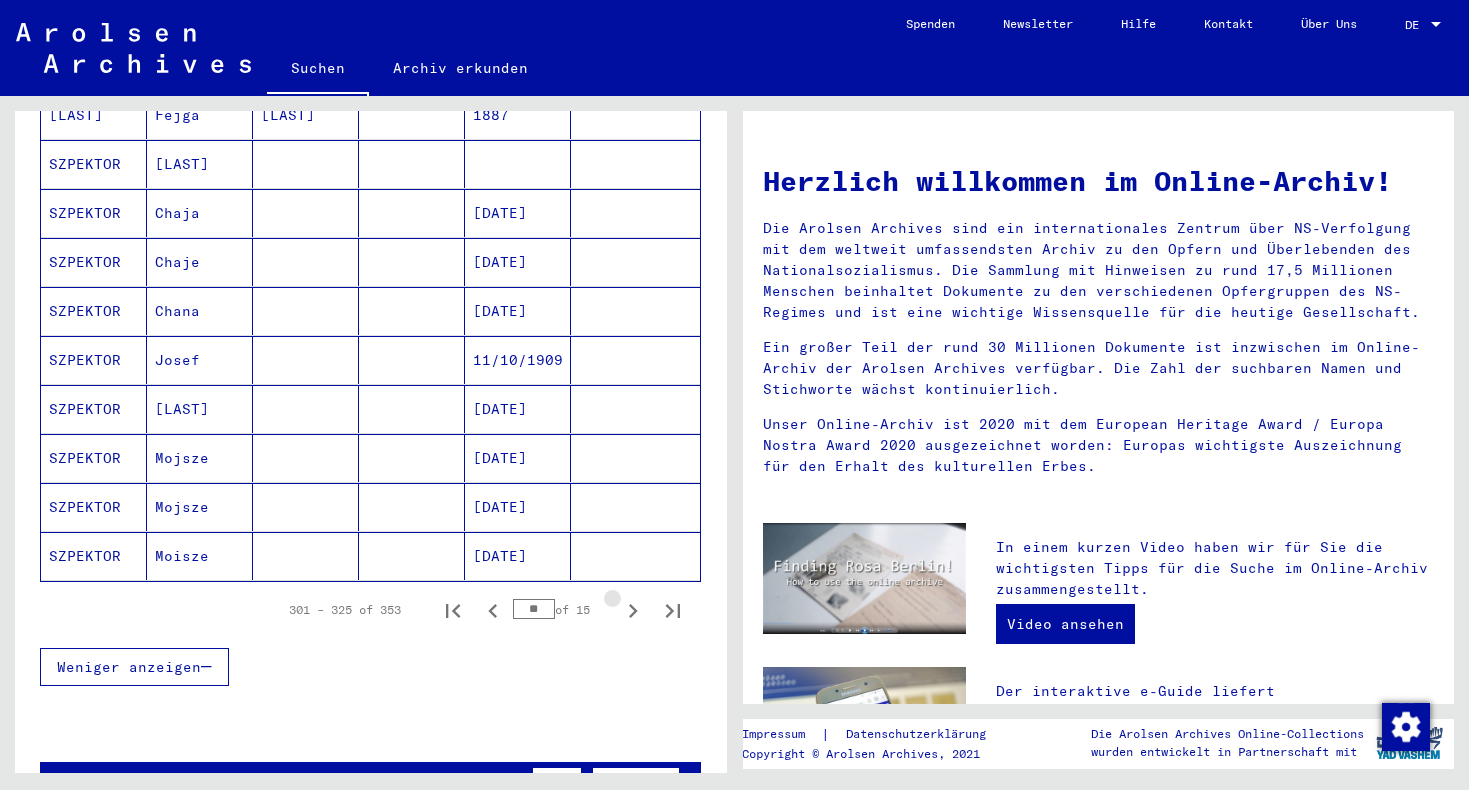 click 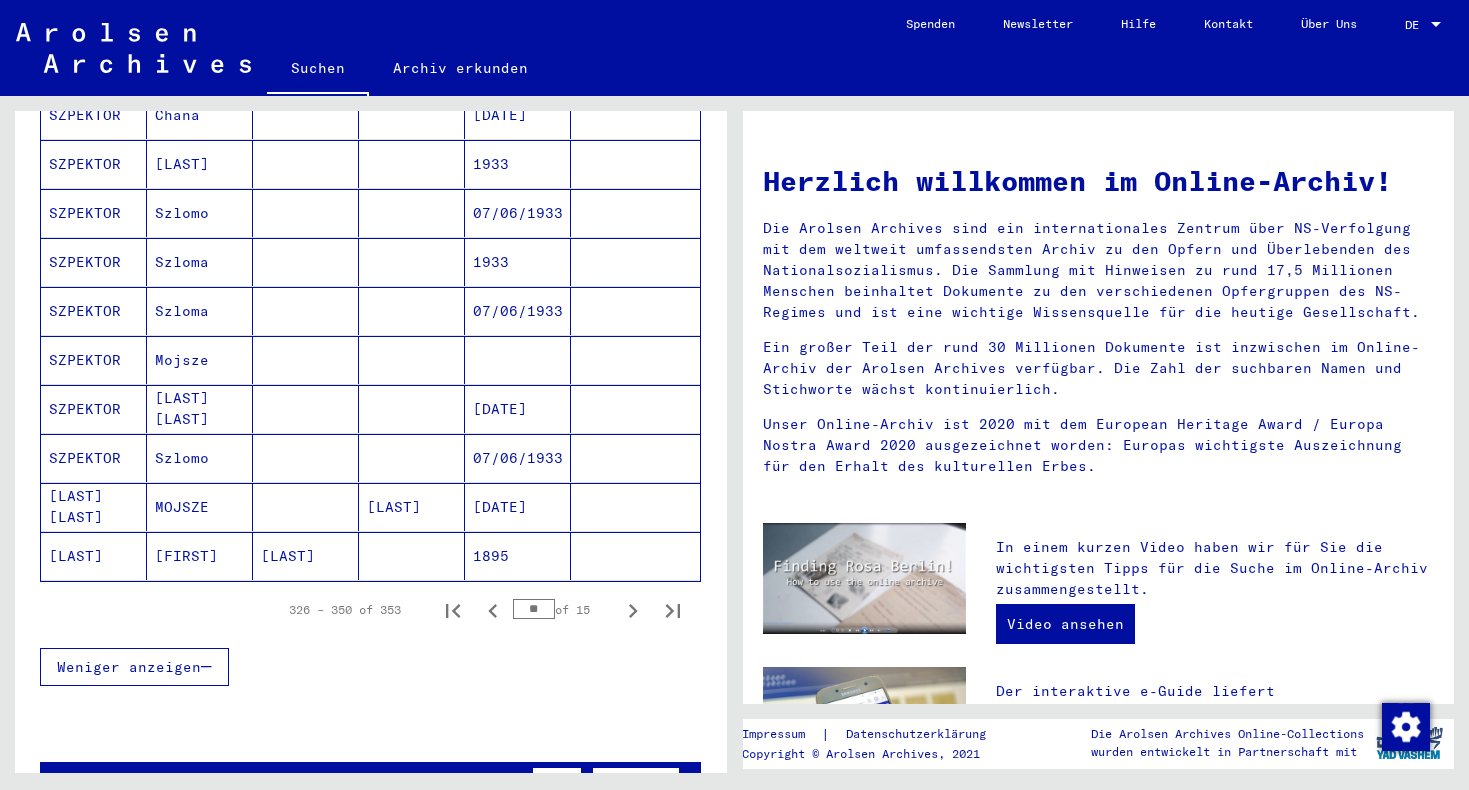 click 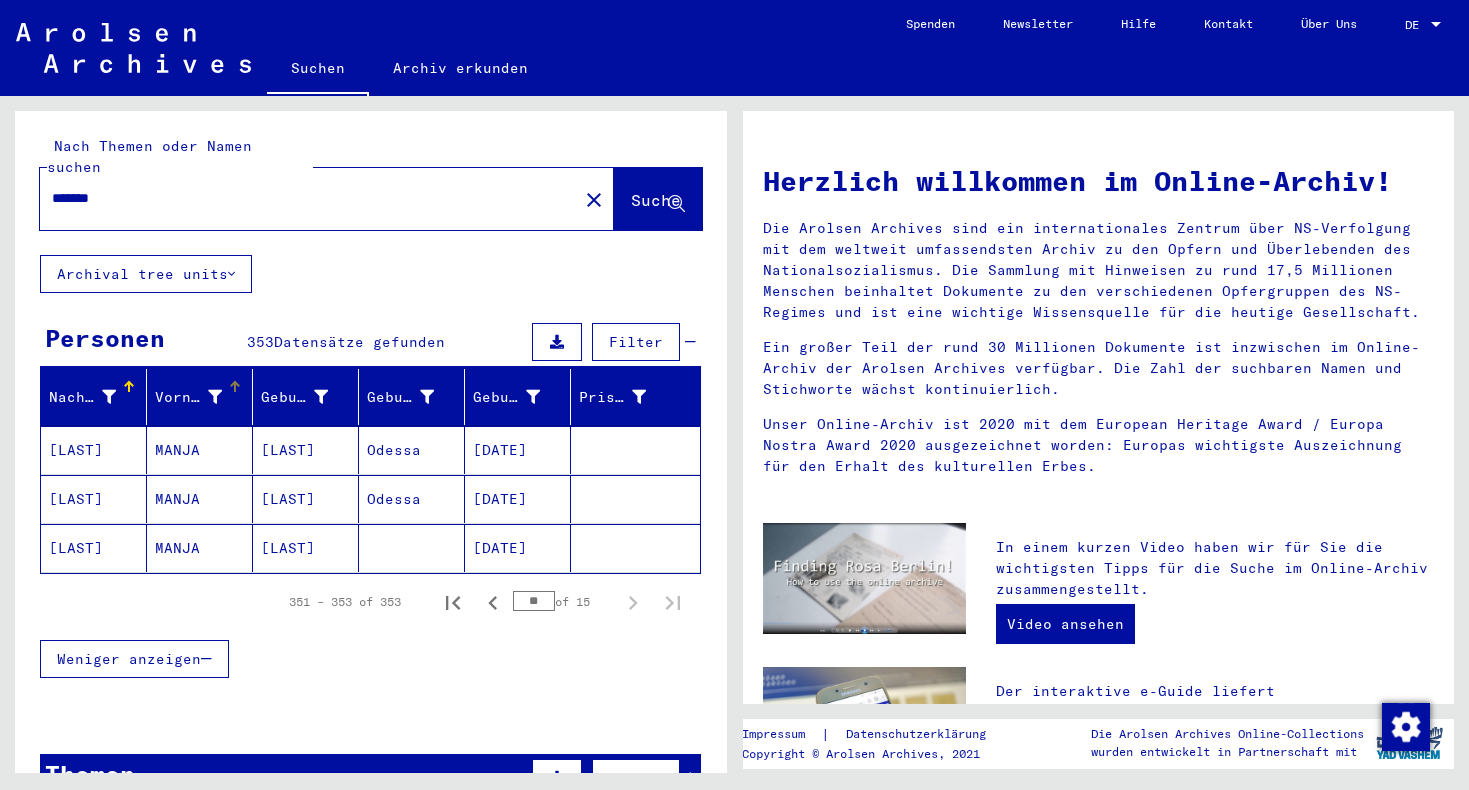 scroll, scrollTop: 1, scrollLeft: 0, axis: vertical 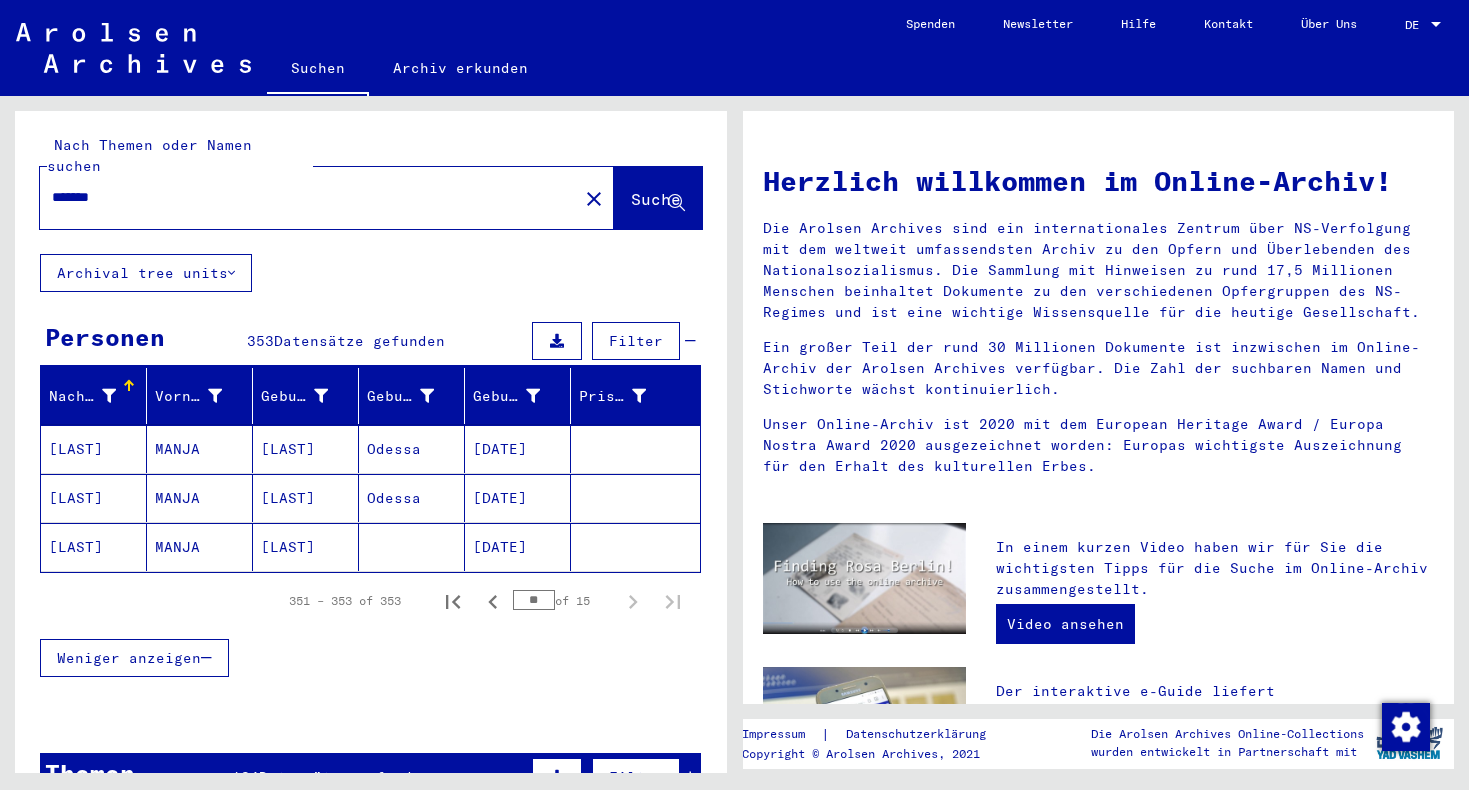 click on "*******" 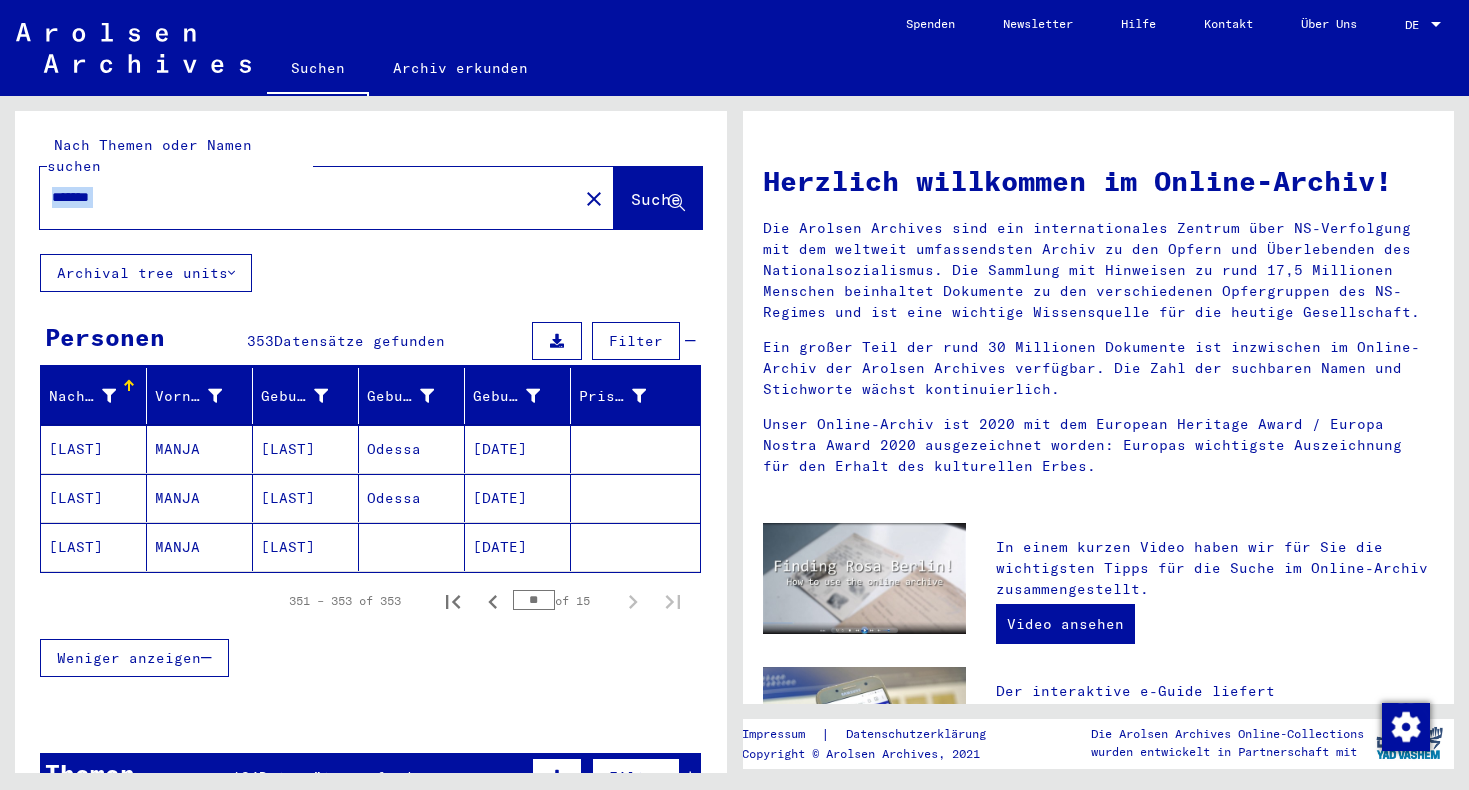 click on "*******" 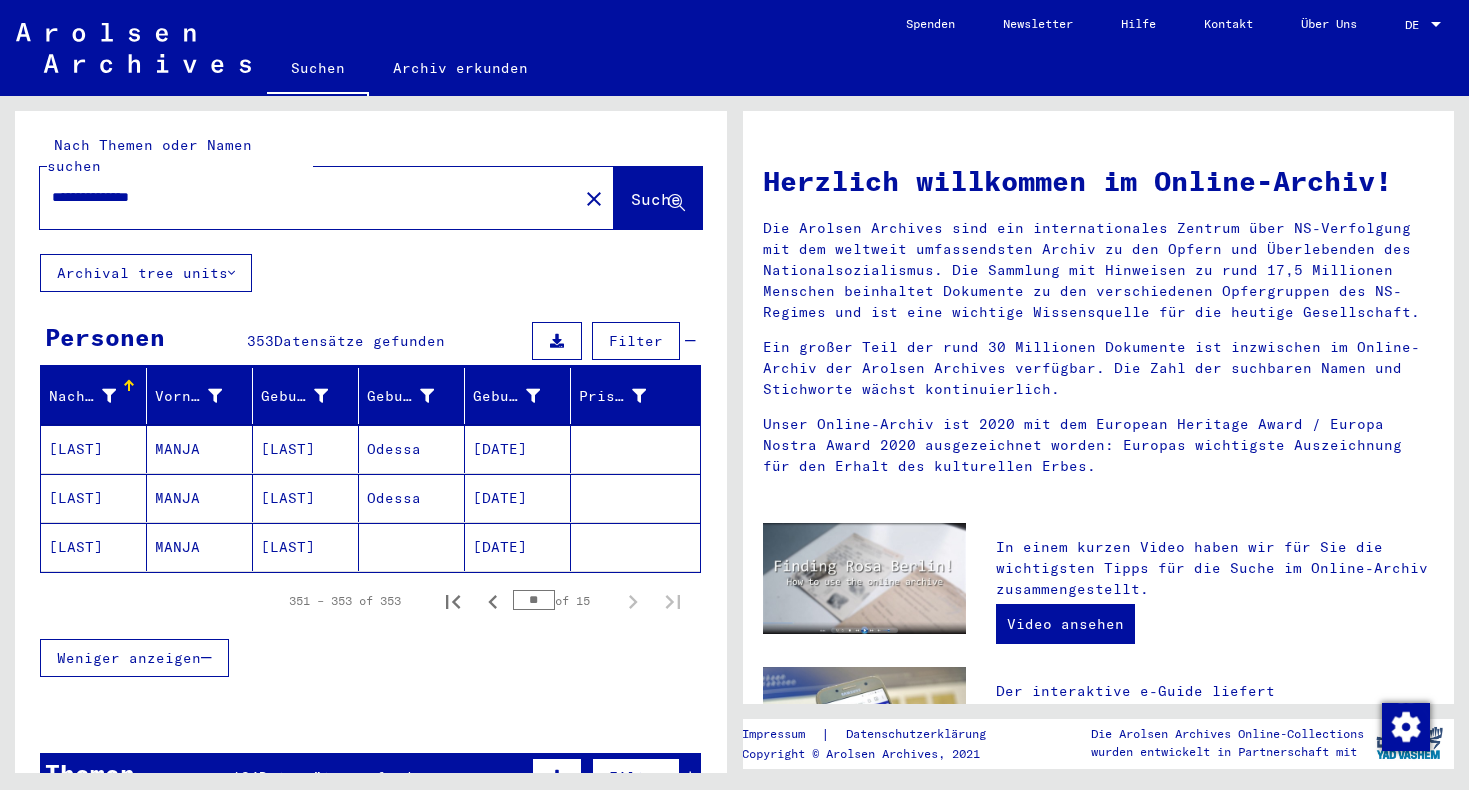 scroll, scrollTop: 0, scrollLeft: 0, axis: both 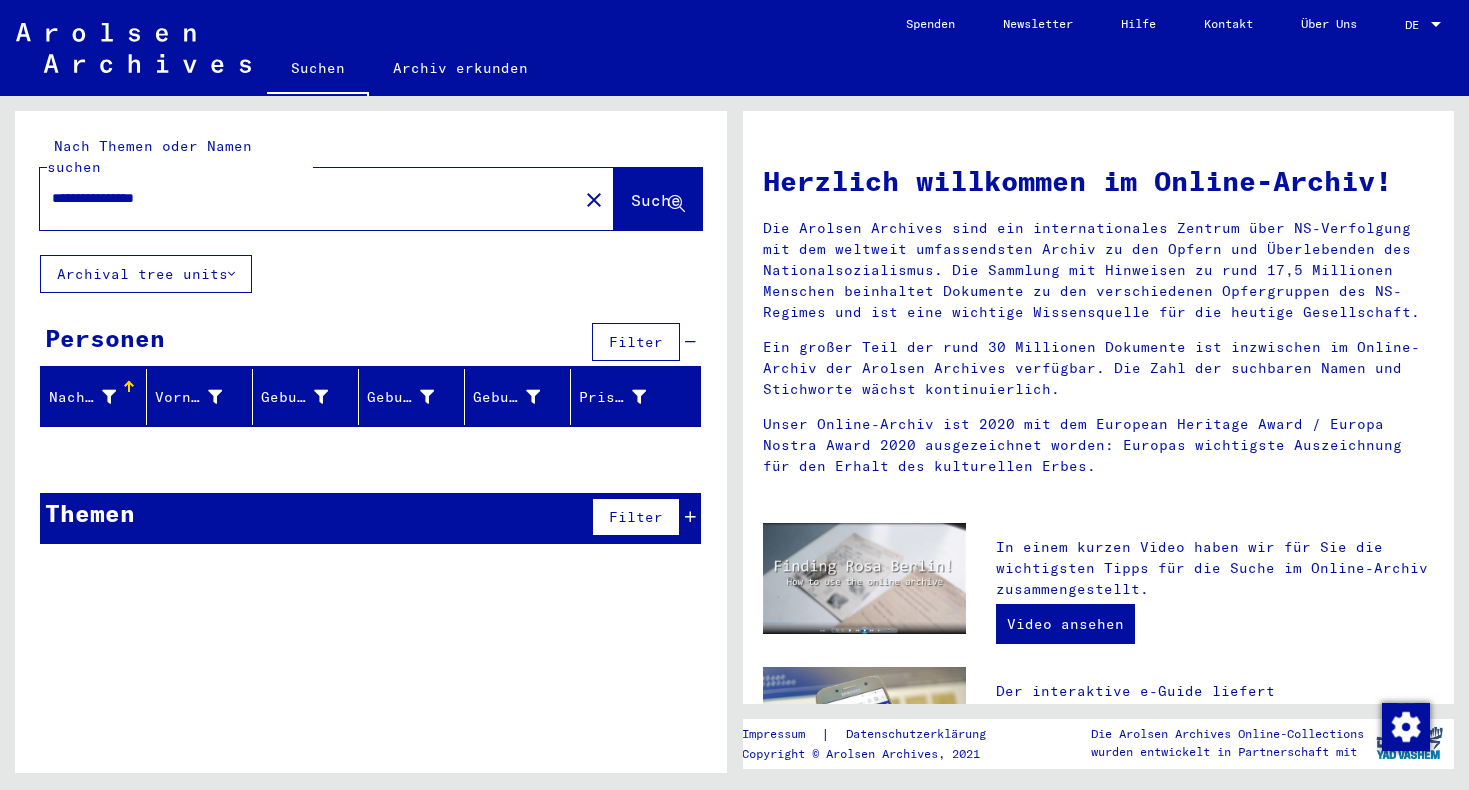drag, startPoint x: 127, startPoint y: 180, endPoint x: -18, endPoint y: 178, distance: 145.0138 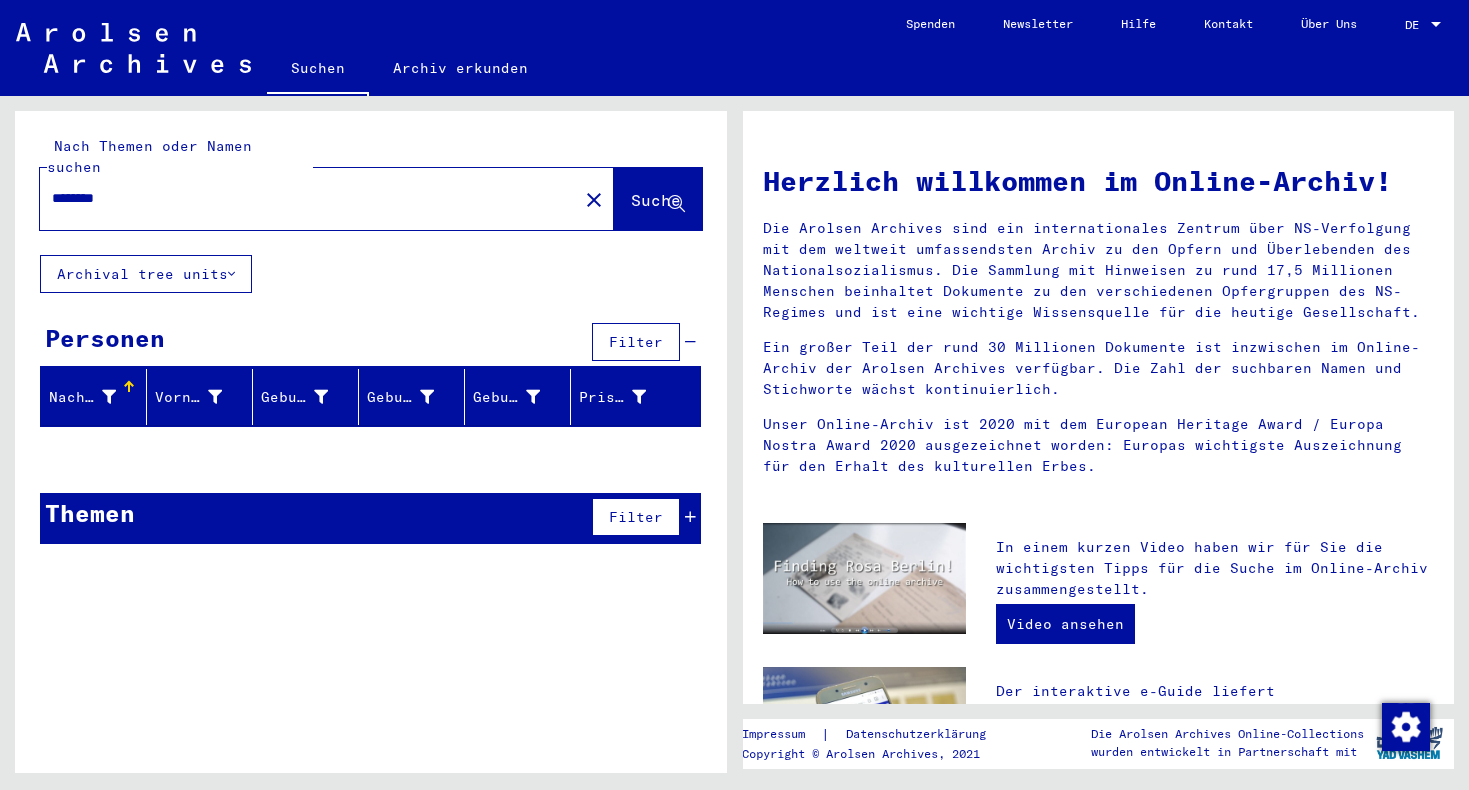 type on "********" 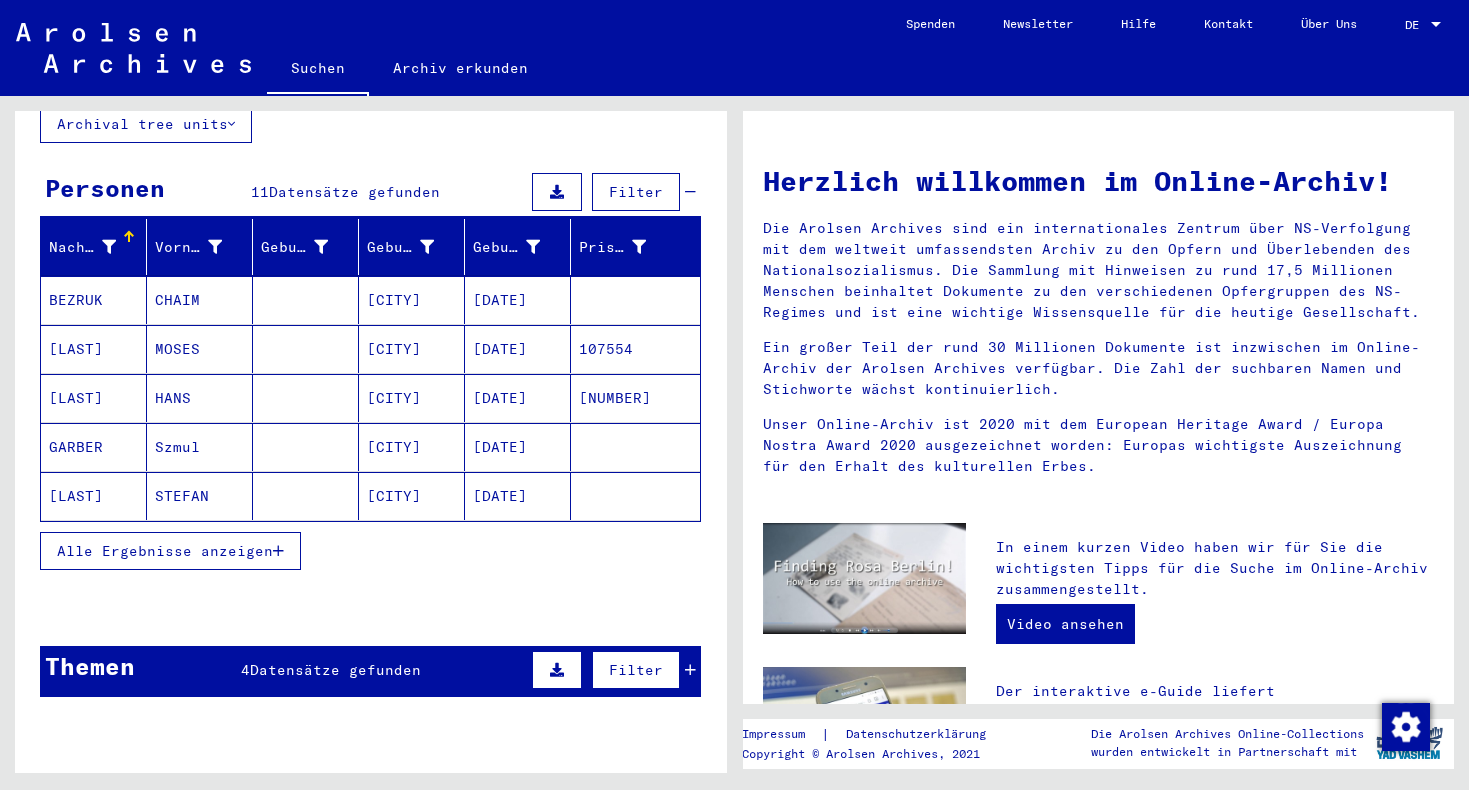scroll, scrollTop: 358, scrollLeft: 0, axis: vertical 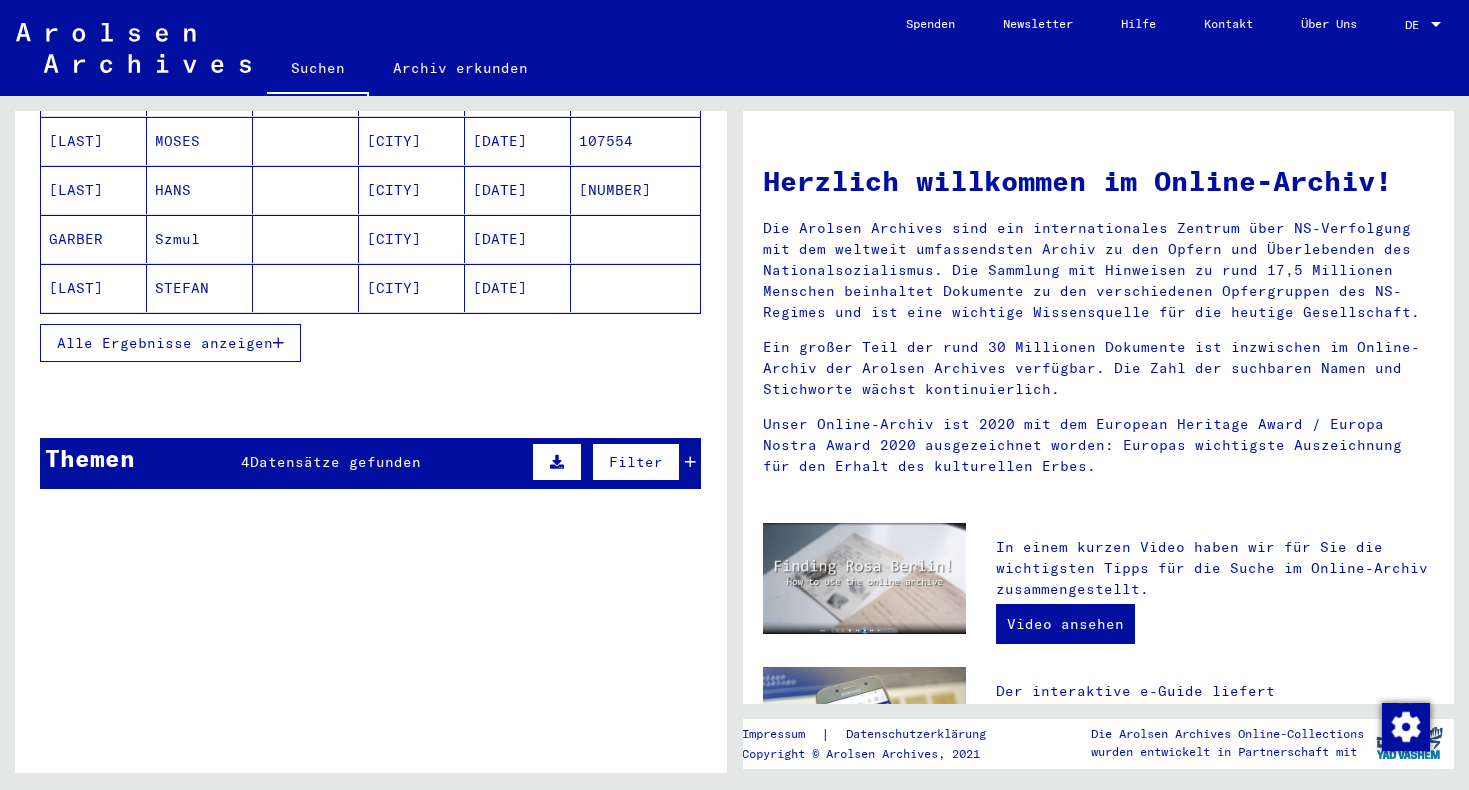 click on "Filter" at bounding box center [636, 462] 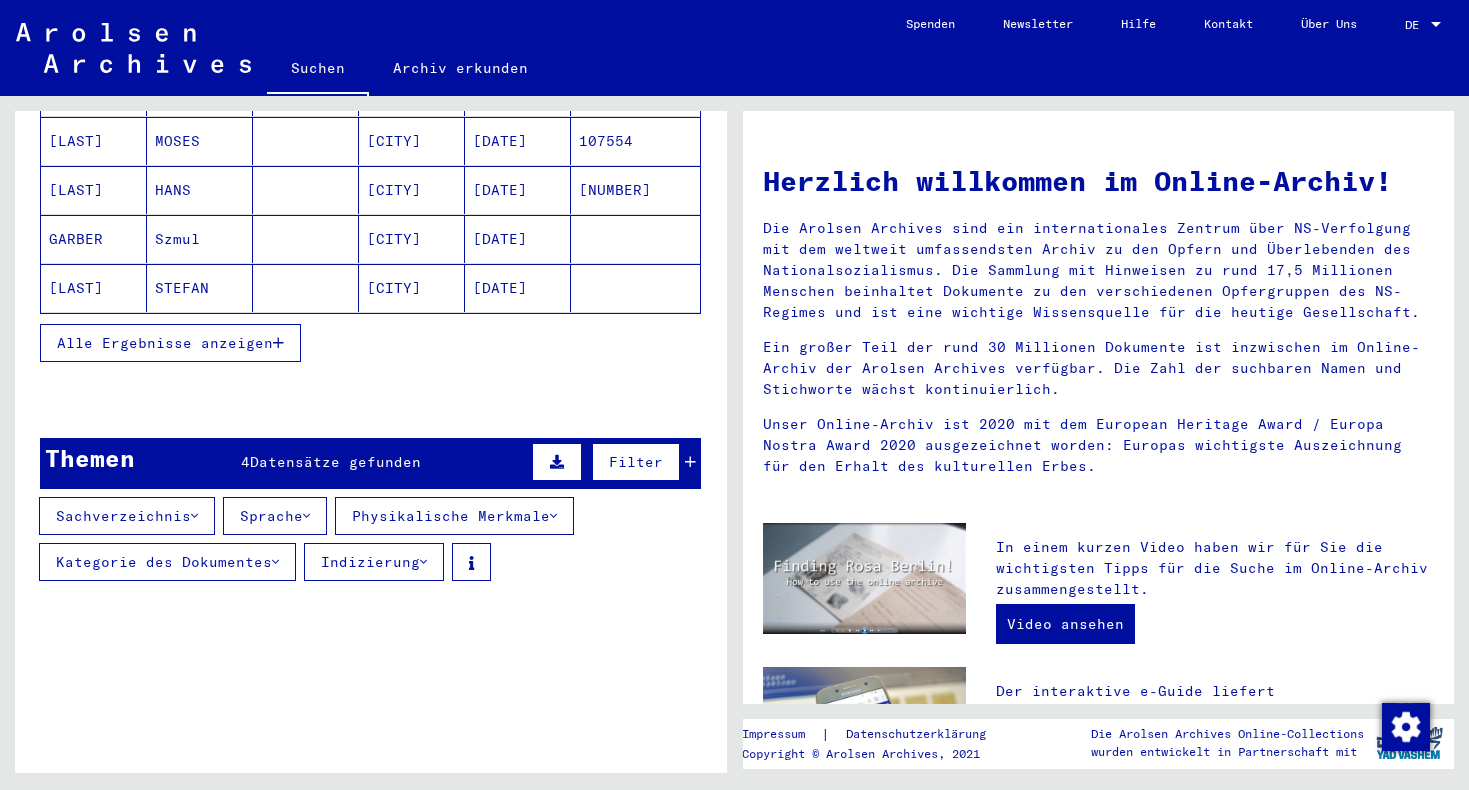 click on "Themen 4  Datensätze gefunden  Filter" at bounding box center (370, 463) 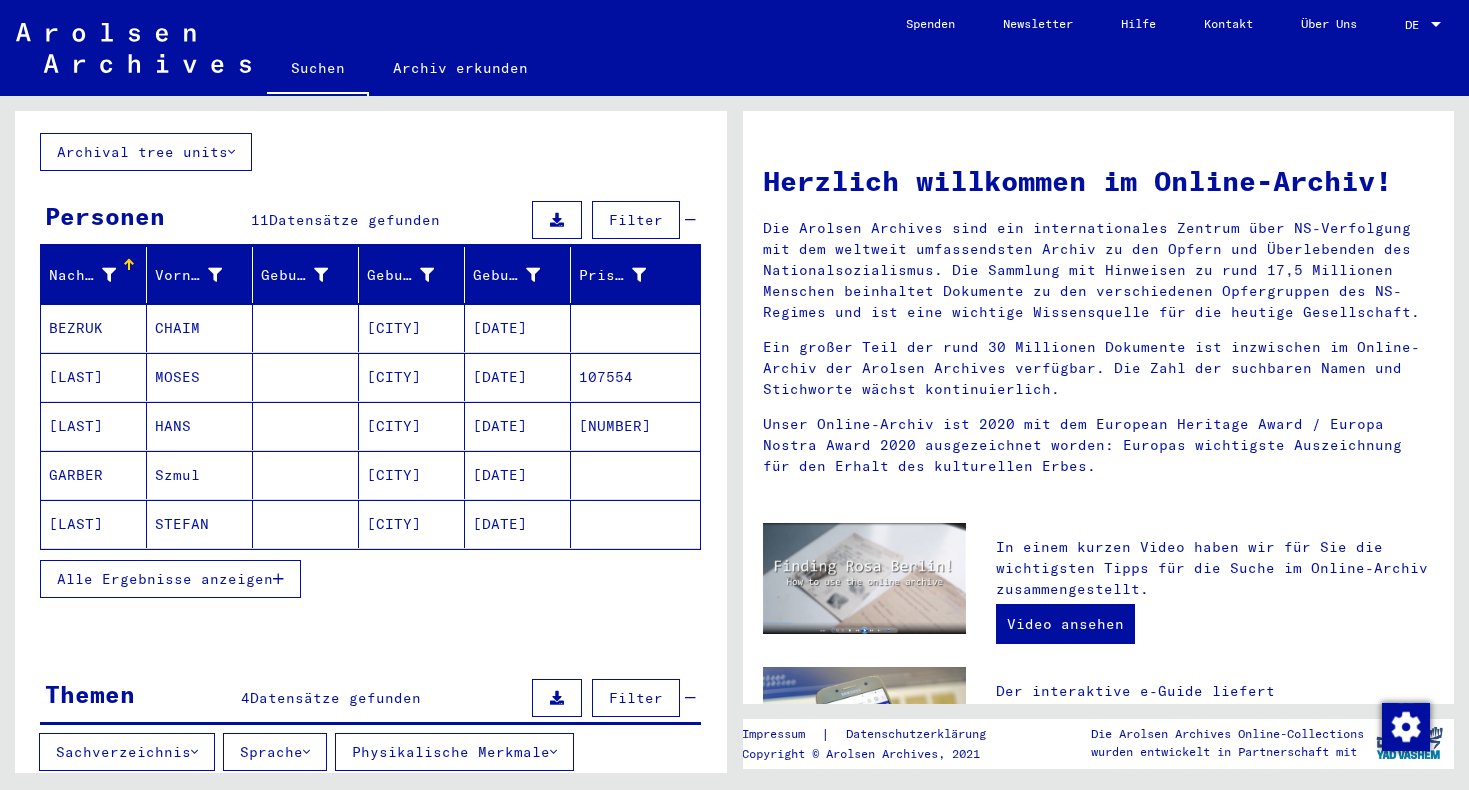 scroll, scrollTop: 13, scrollLeft: 0, axis: vertical 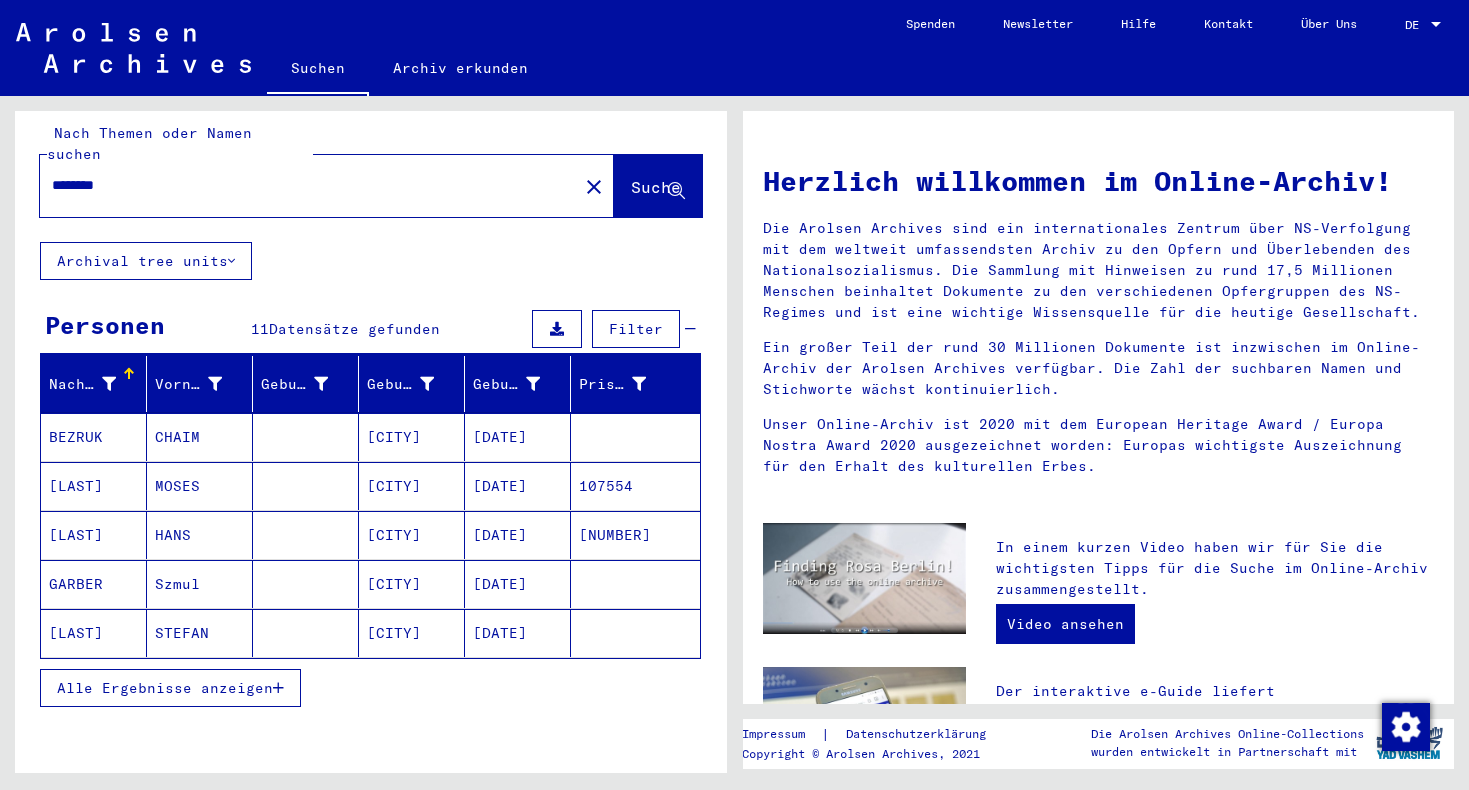 click on "Alle Ergebnisse anzeigen" at bounding box center (170, 688) 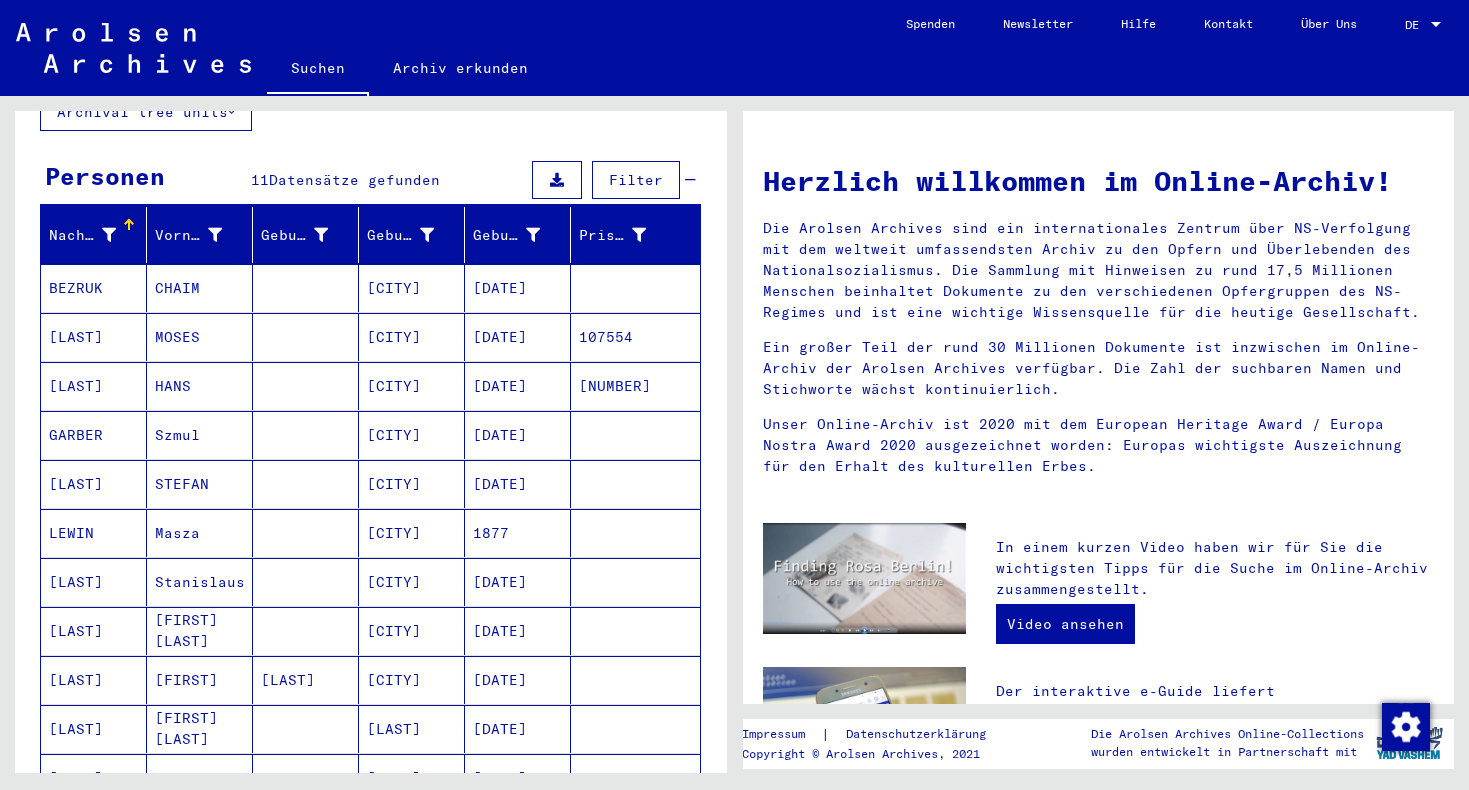 scroll, scrollTop: 0, scrollLeft: 0, axis: both 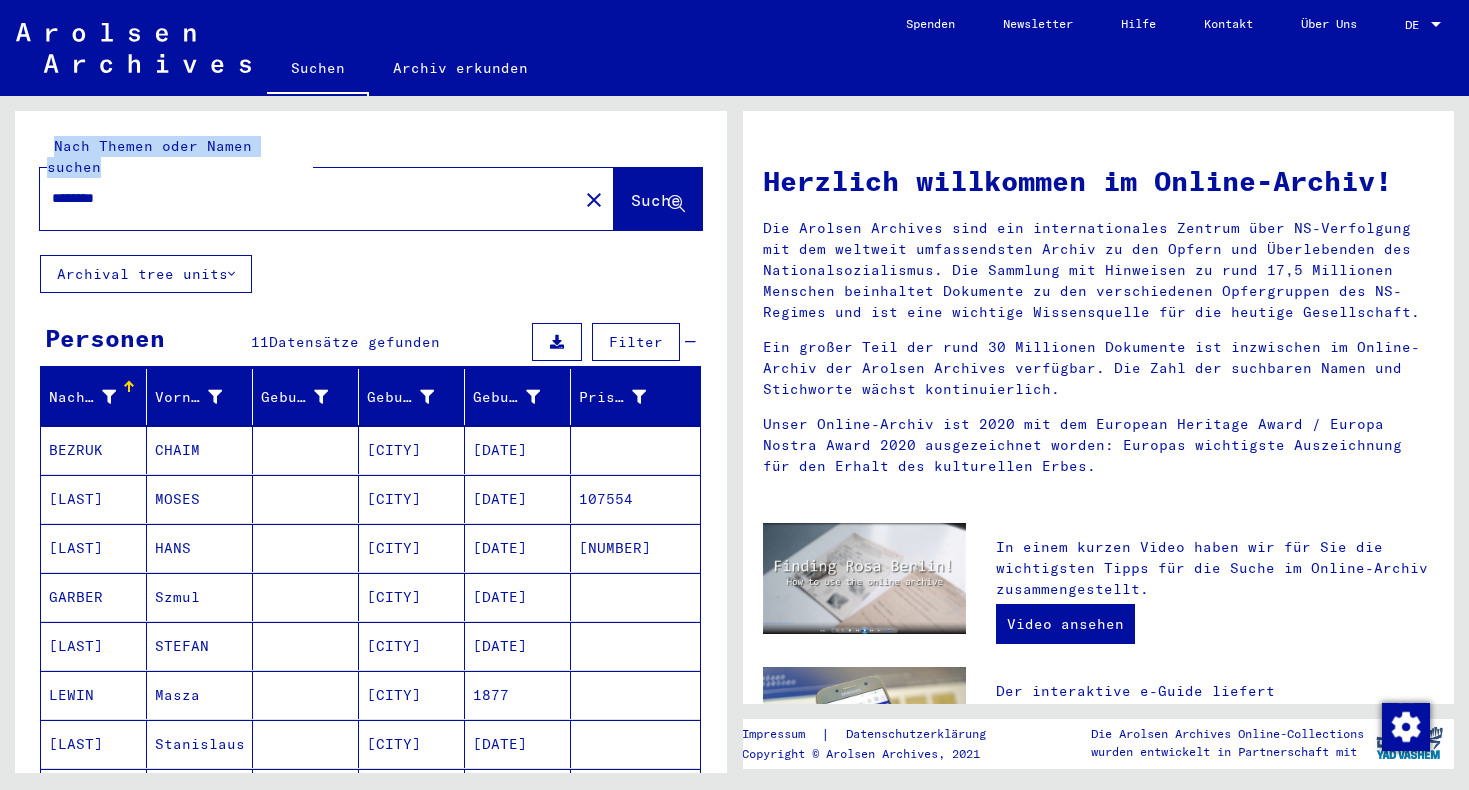 drag, startPoint x: 313, startPoint y: 201, endPoint x: -18, endPoint y: 185, distance: 331.38647 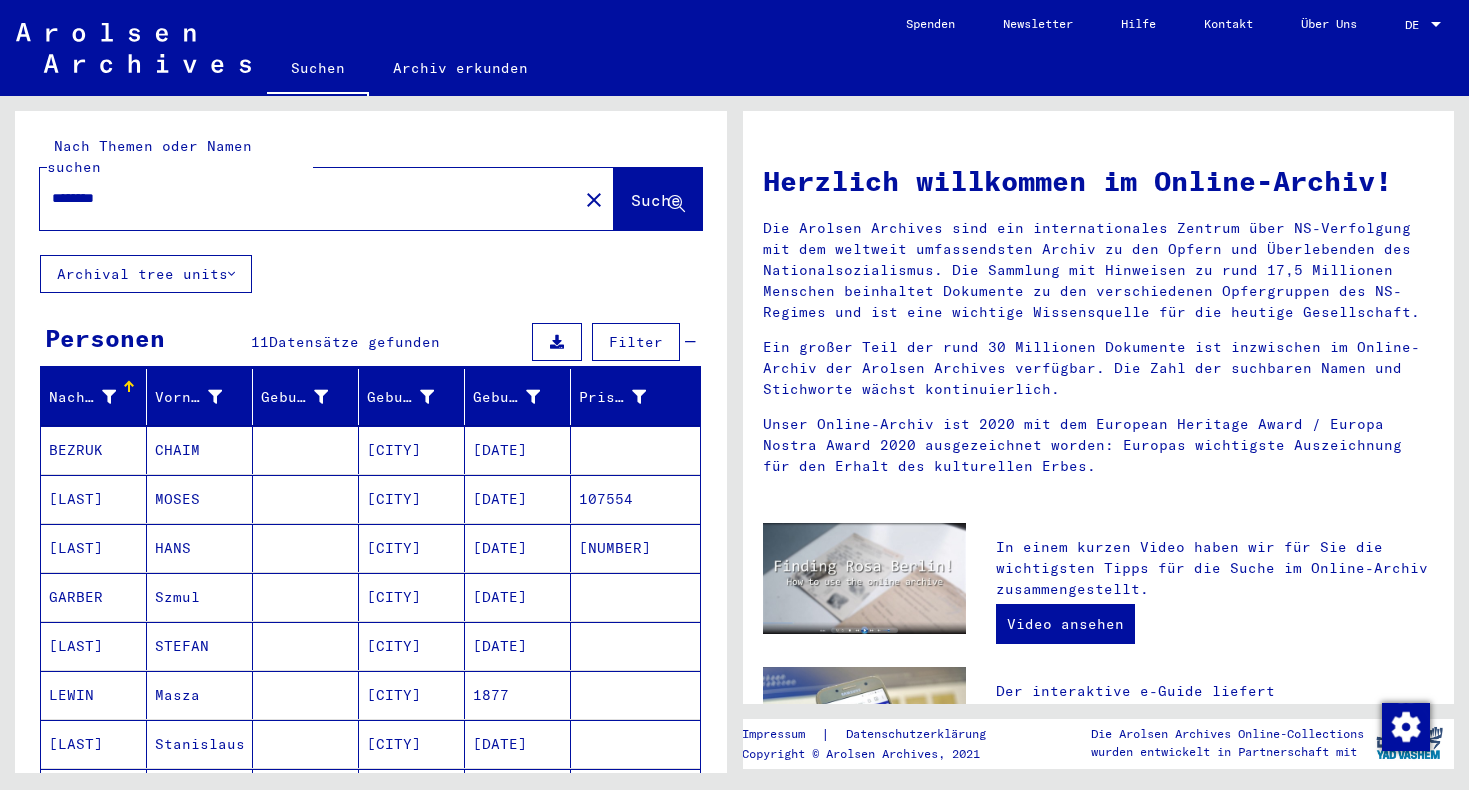 click on "********" at bounding box center [303, 198] 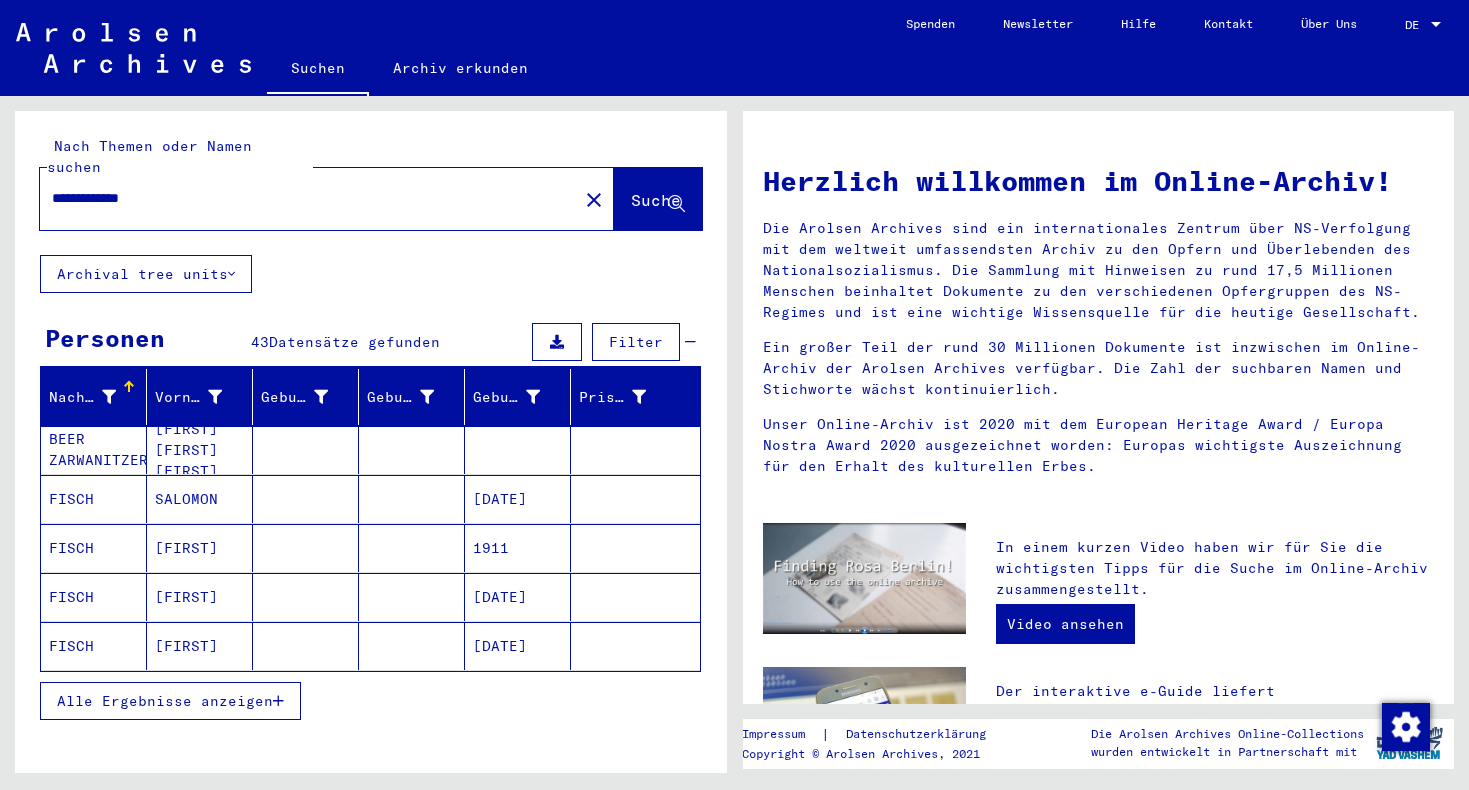 click on "Alle Ergebnisse anzeigen" at bounding box center (165, 701) 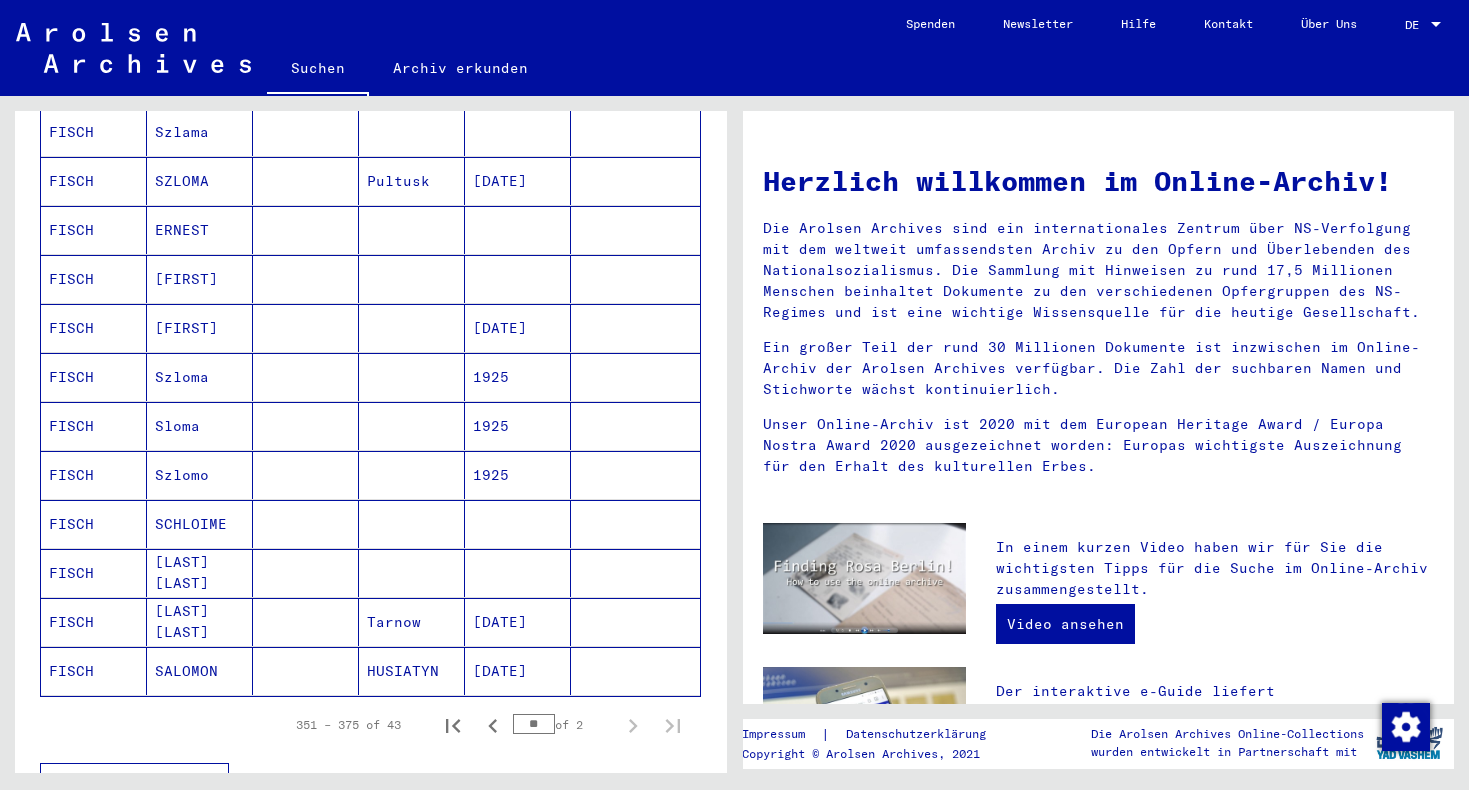 scroll, scrollTop: 951, scrollLeft: 0, axis: vertical 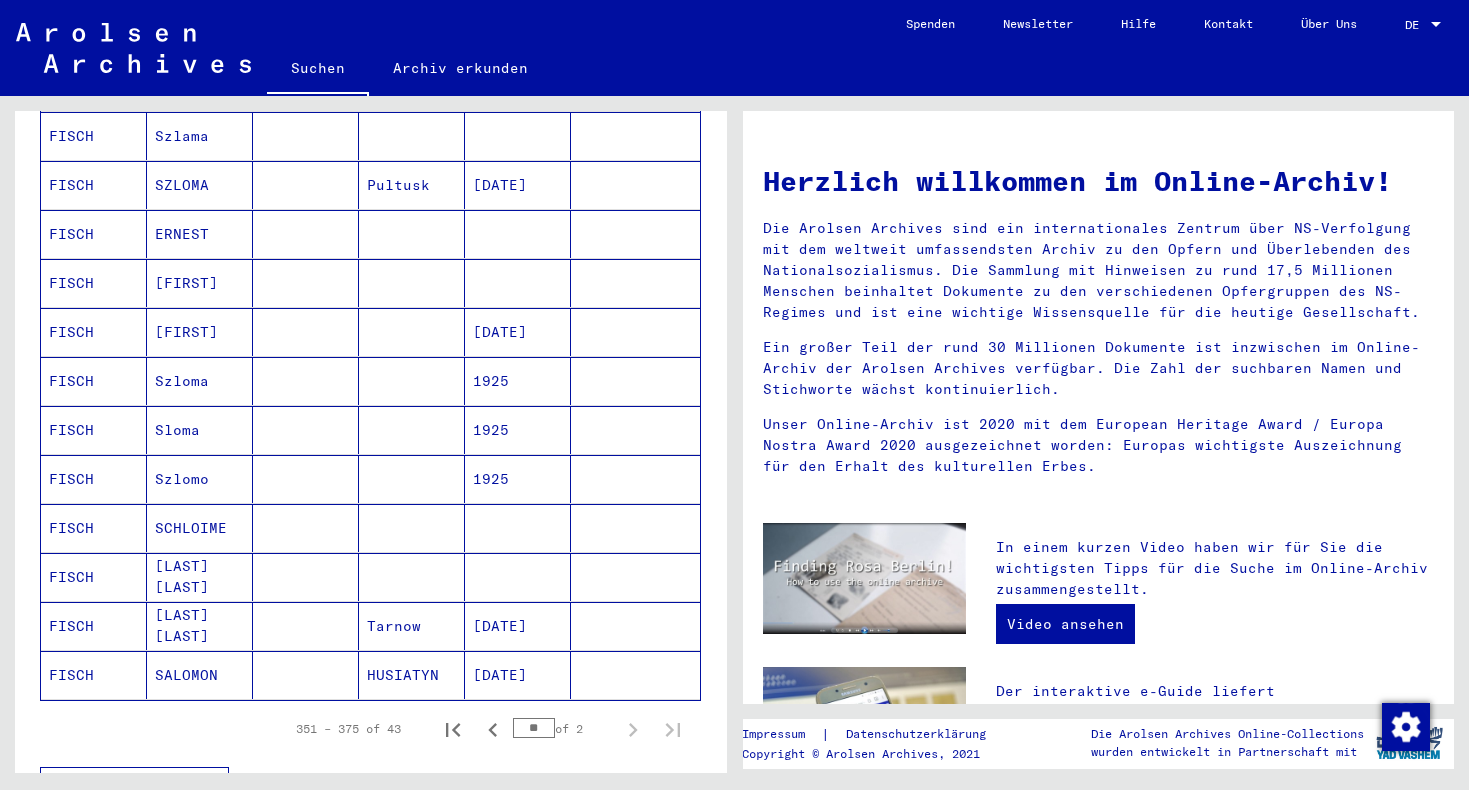 click on "SALOMON" 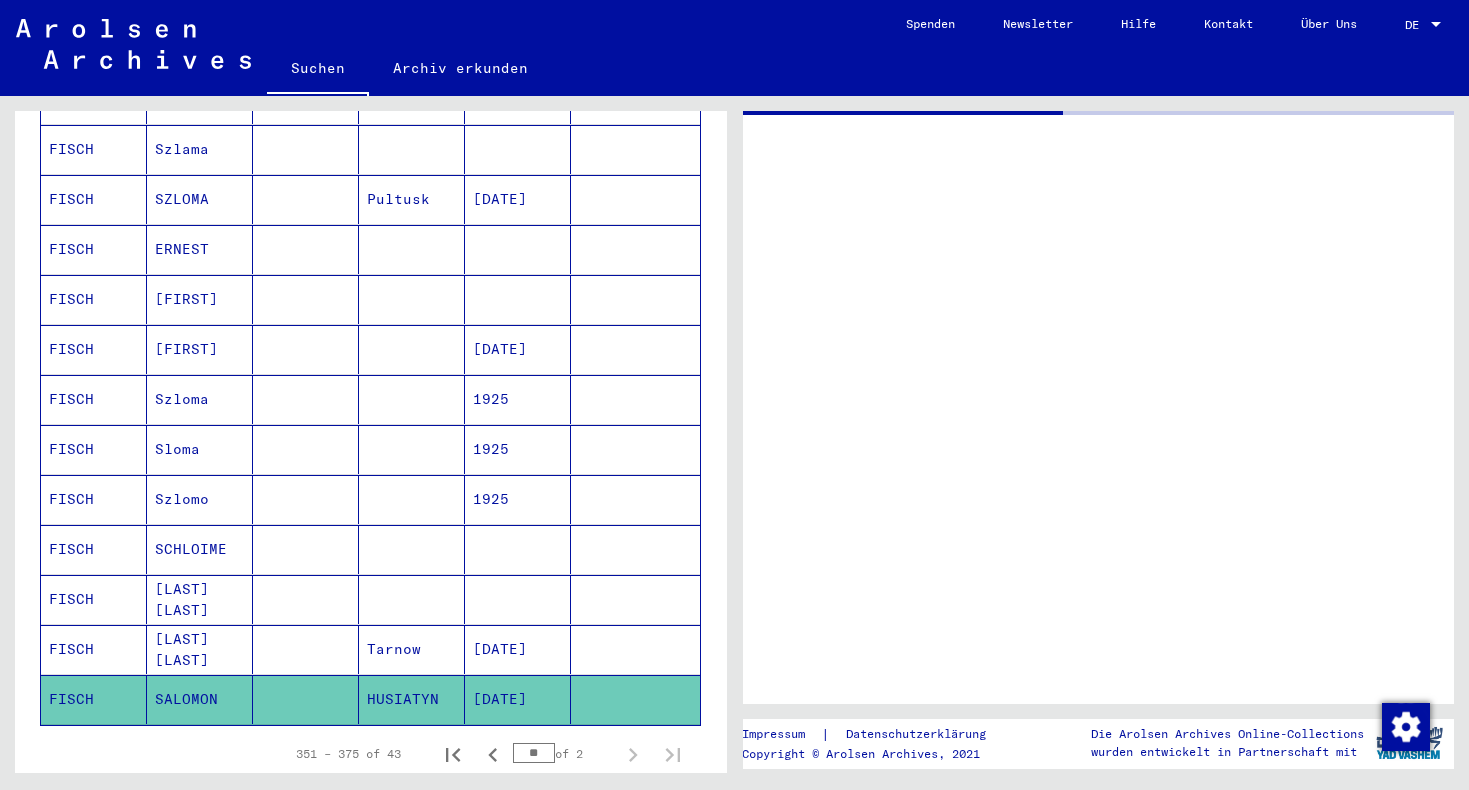 scroll, scrollTop: 964, scrollLeft: 0, axis: vertical 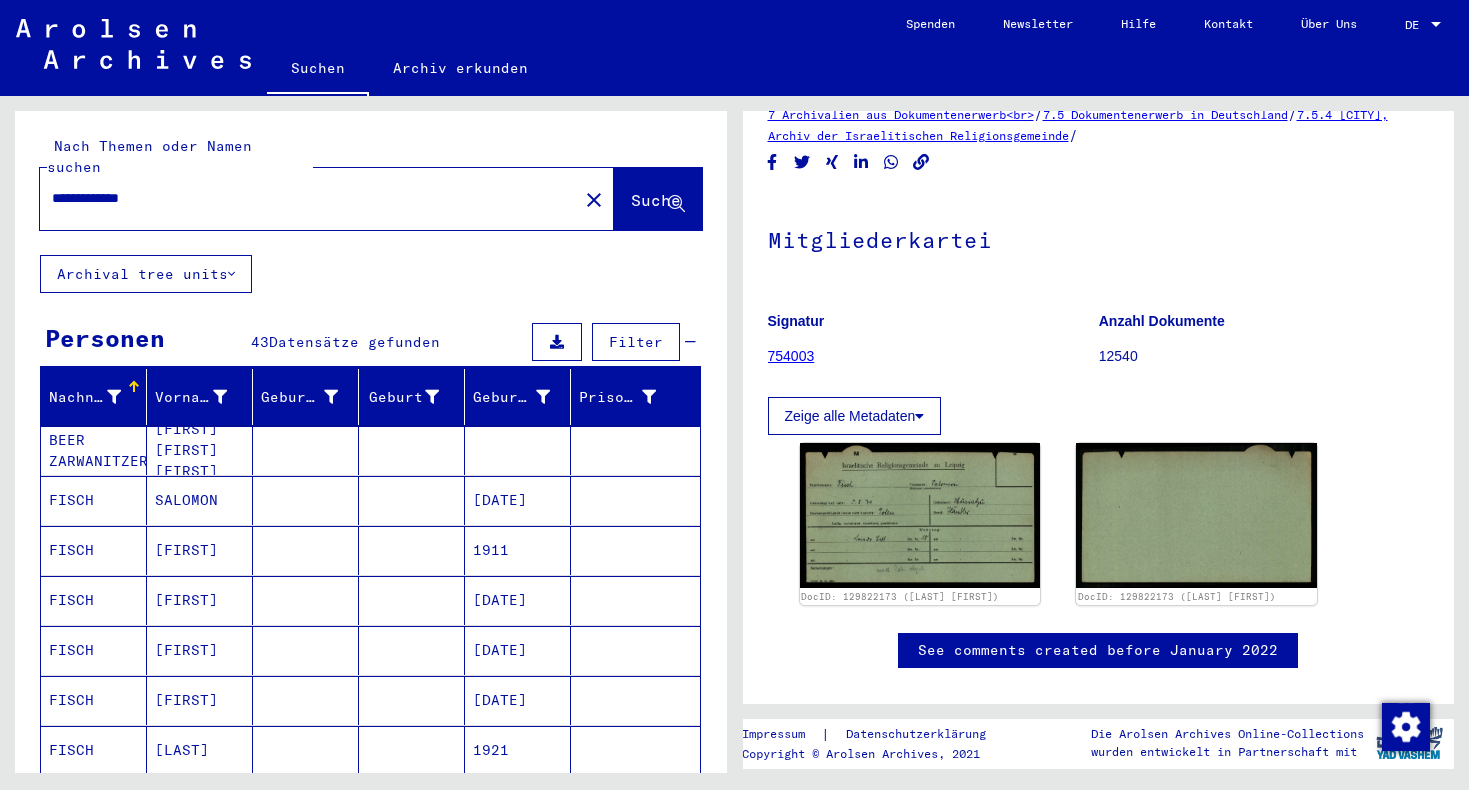 click on "**********" at bounding box center [309, 198] 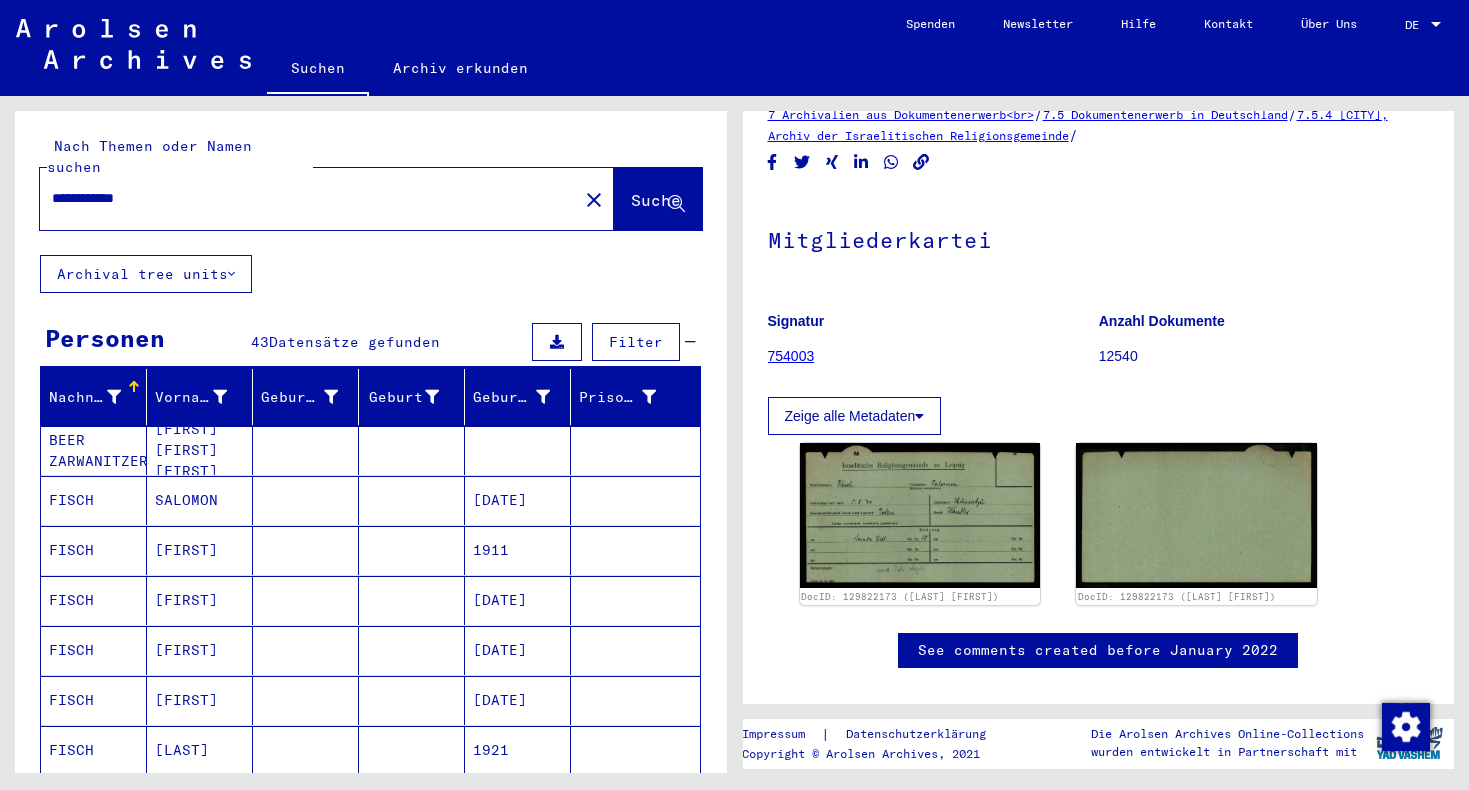 type on "**********" 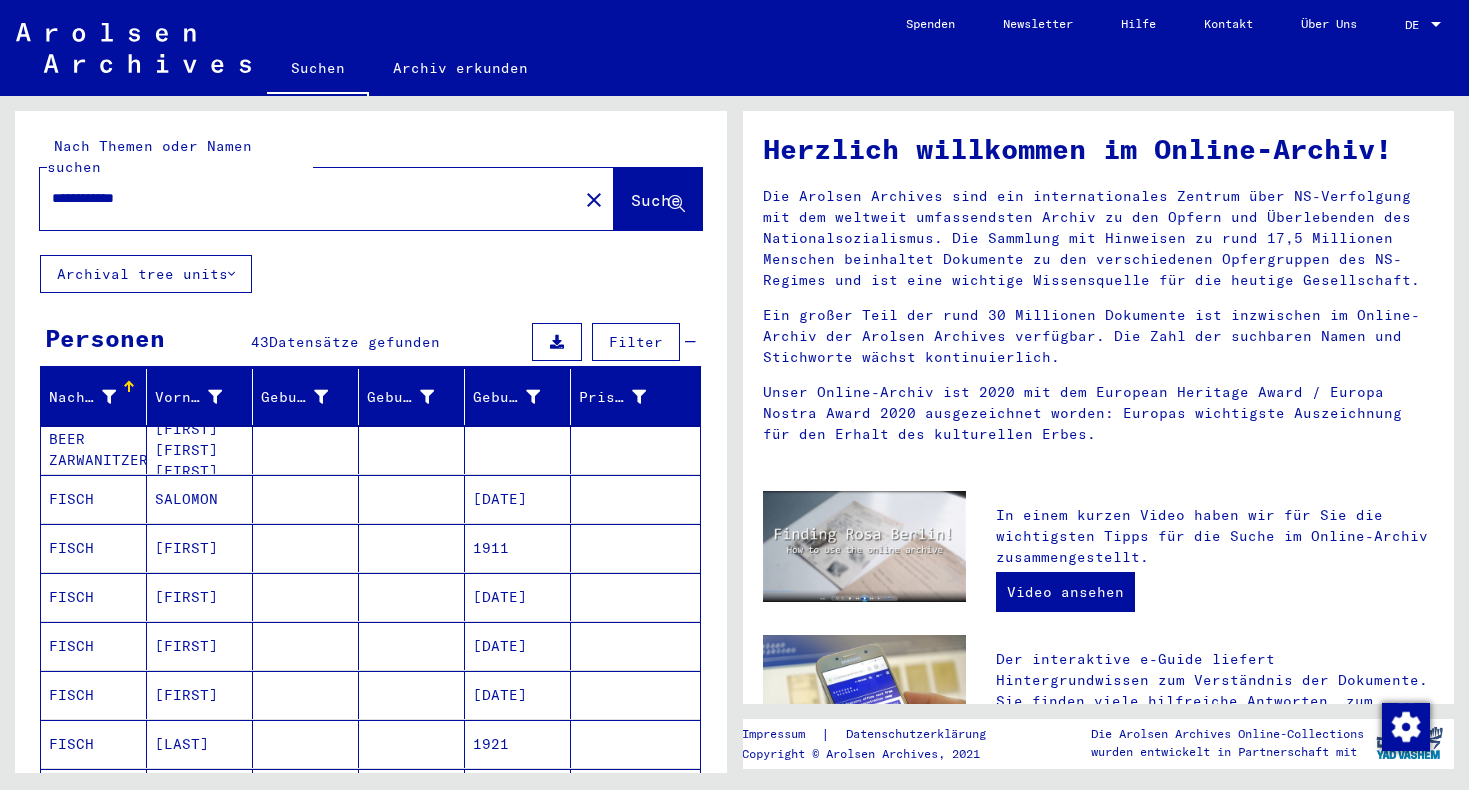 scroll, scrollTop: 0, scrollLeft: 0, axis: both 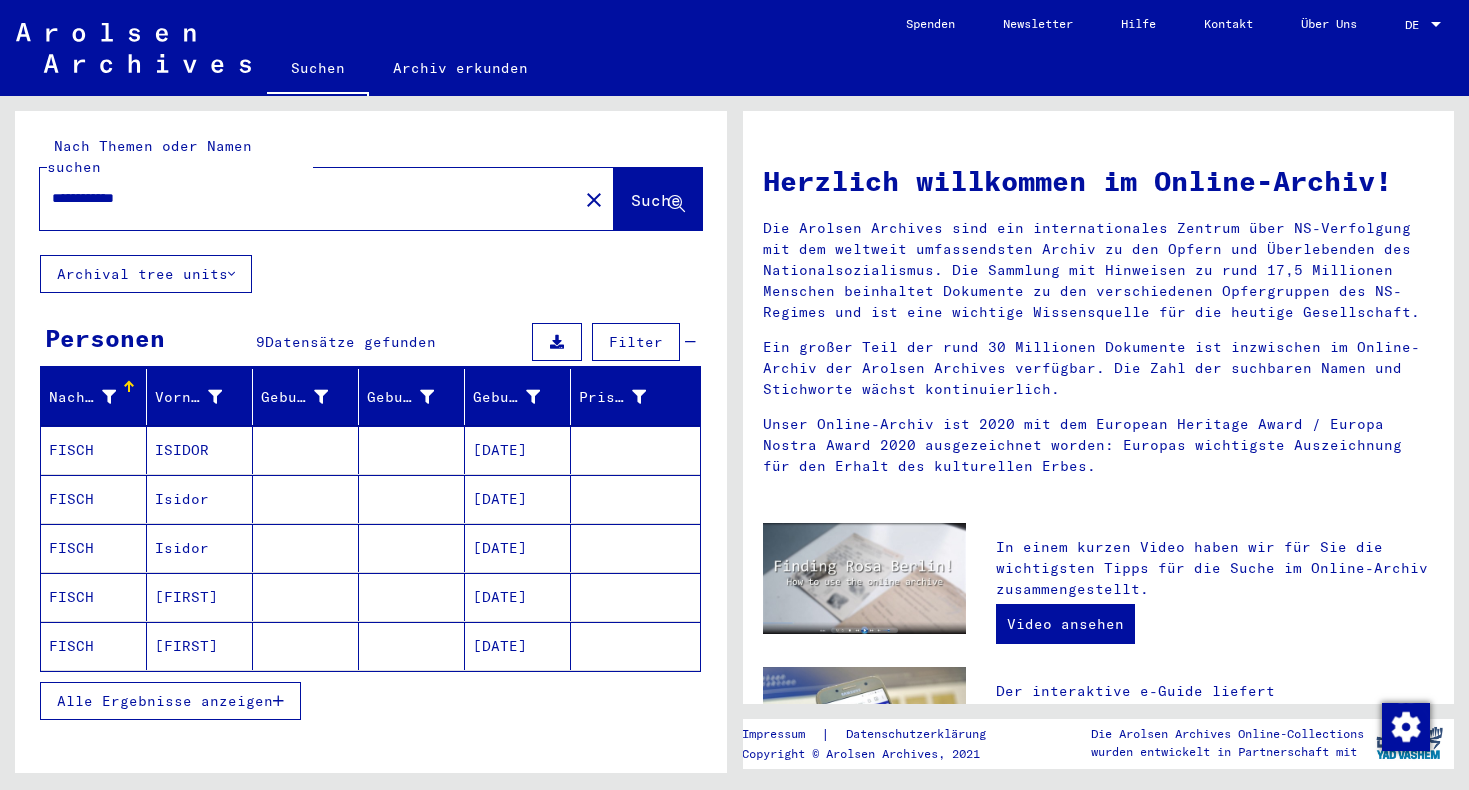 click at bounding box center (412, 548) 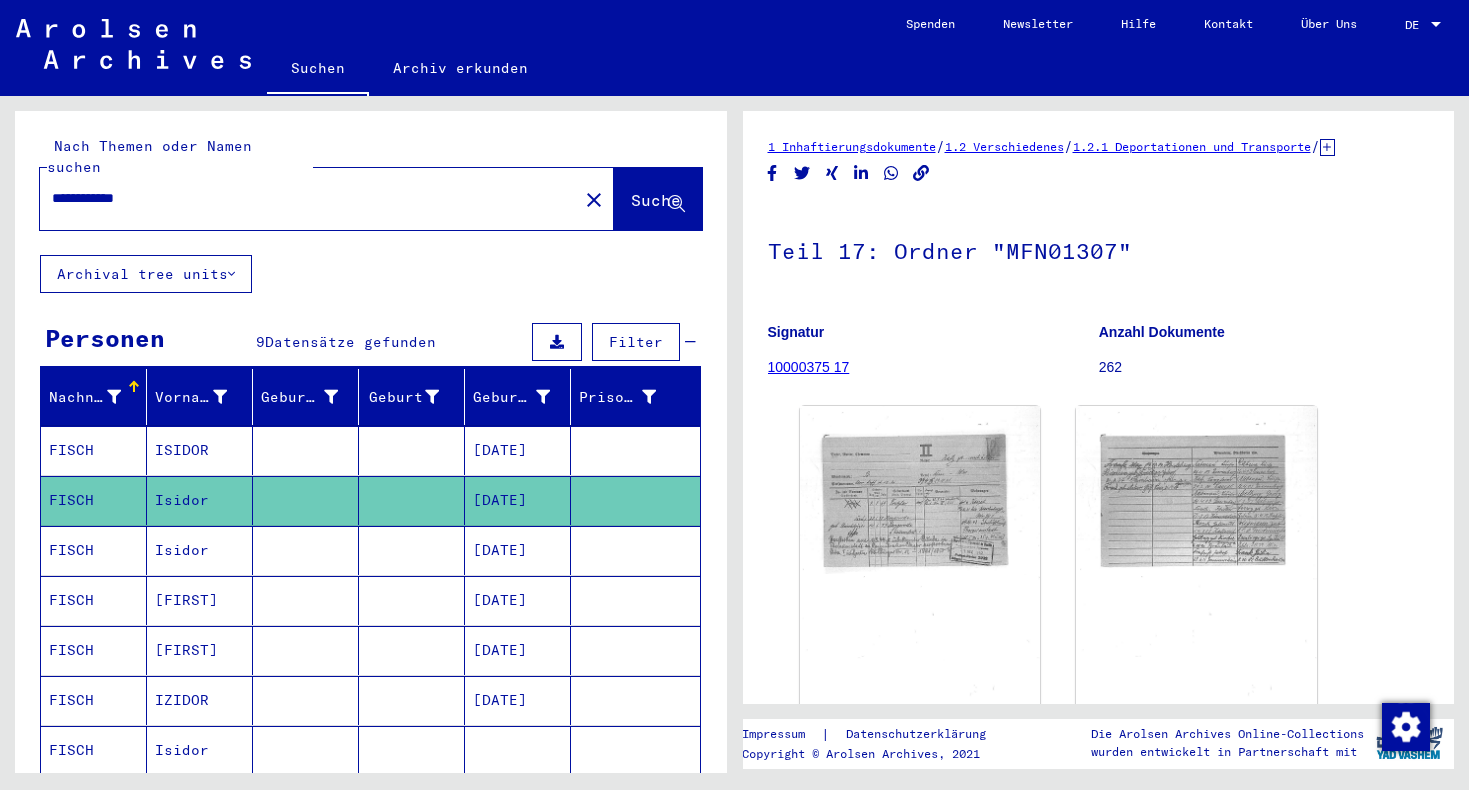 scroll, scrollTop: 17, scrollLeft: 0, axis: vertical 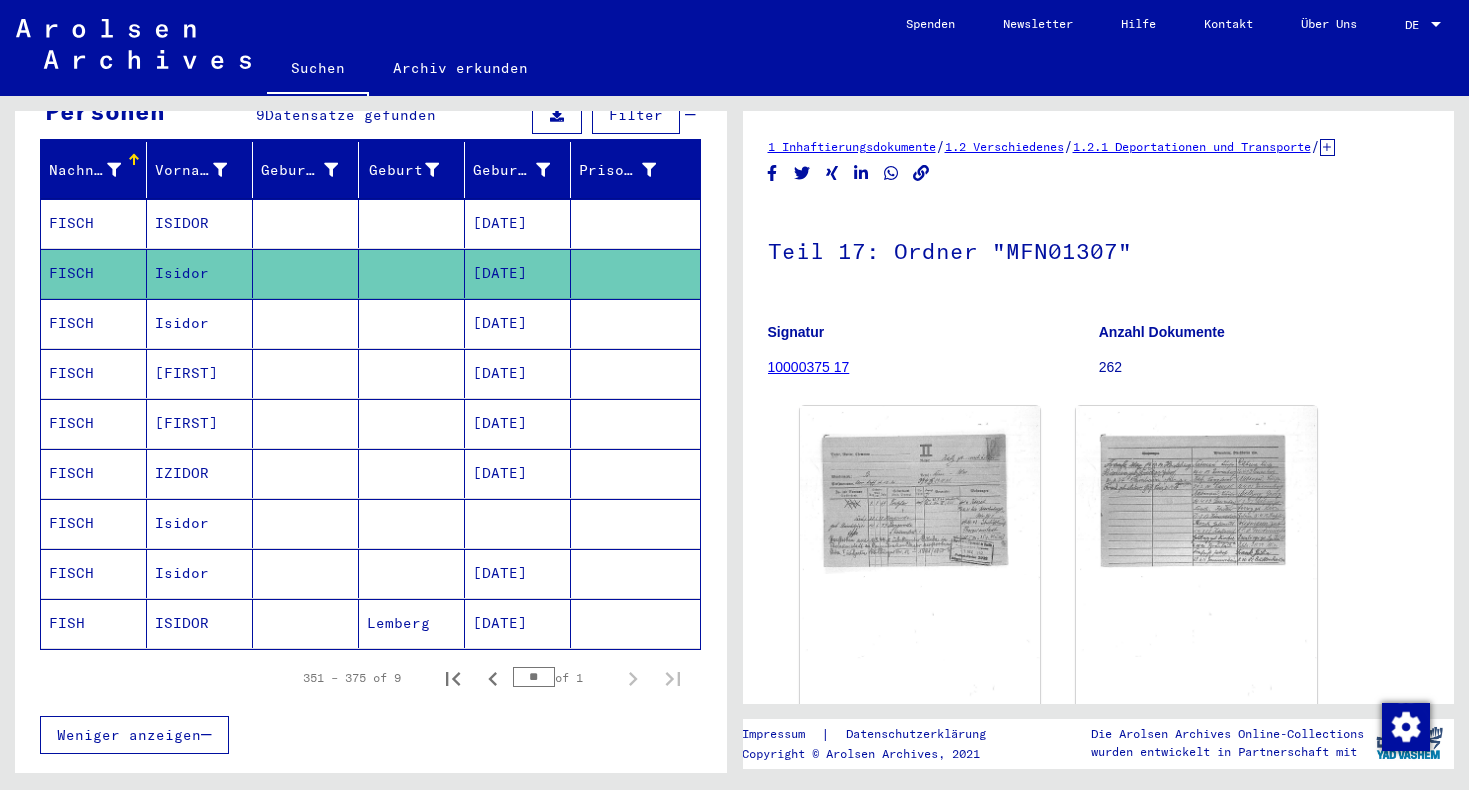 click at bounding box center (518, 573) 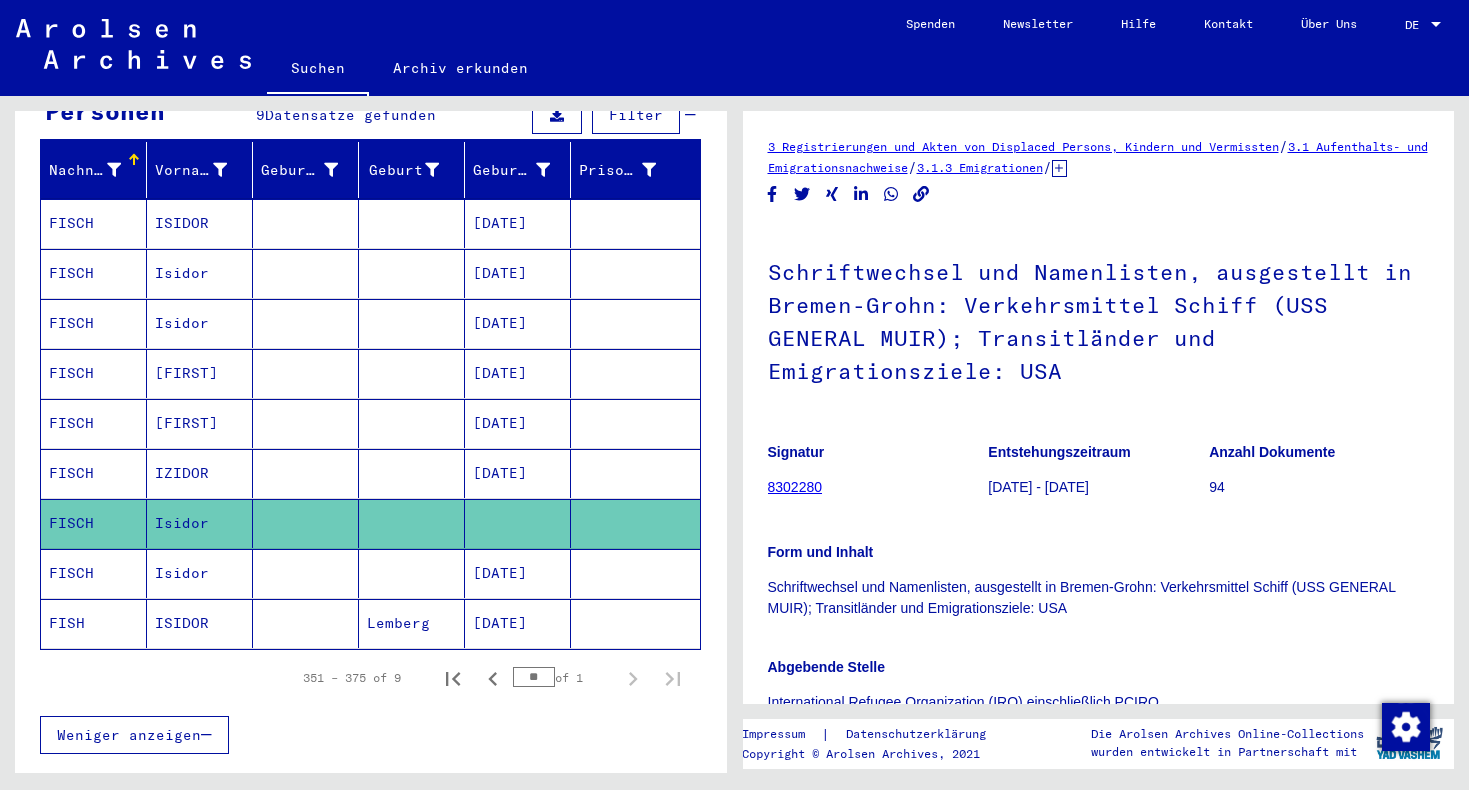 scroll, scrollTop: 0, scrollLeft: 0, axis: both 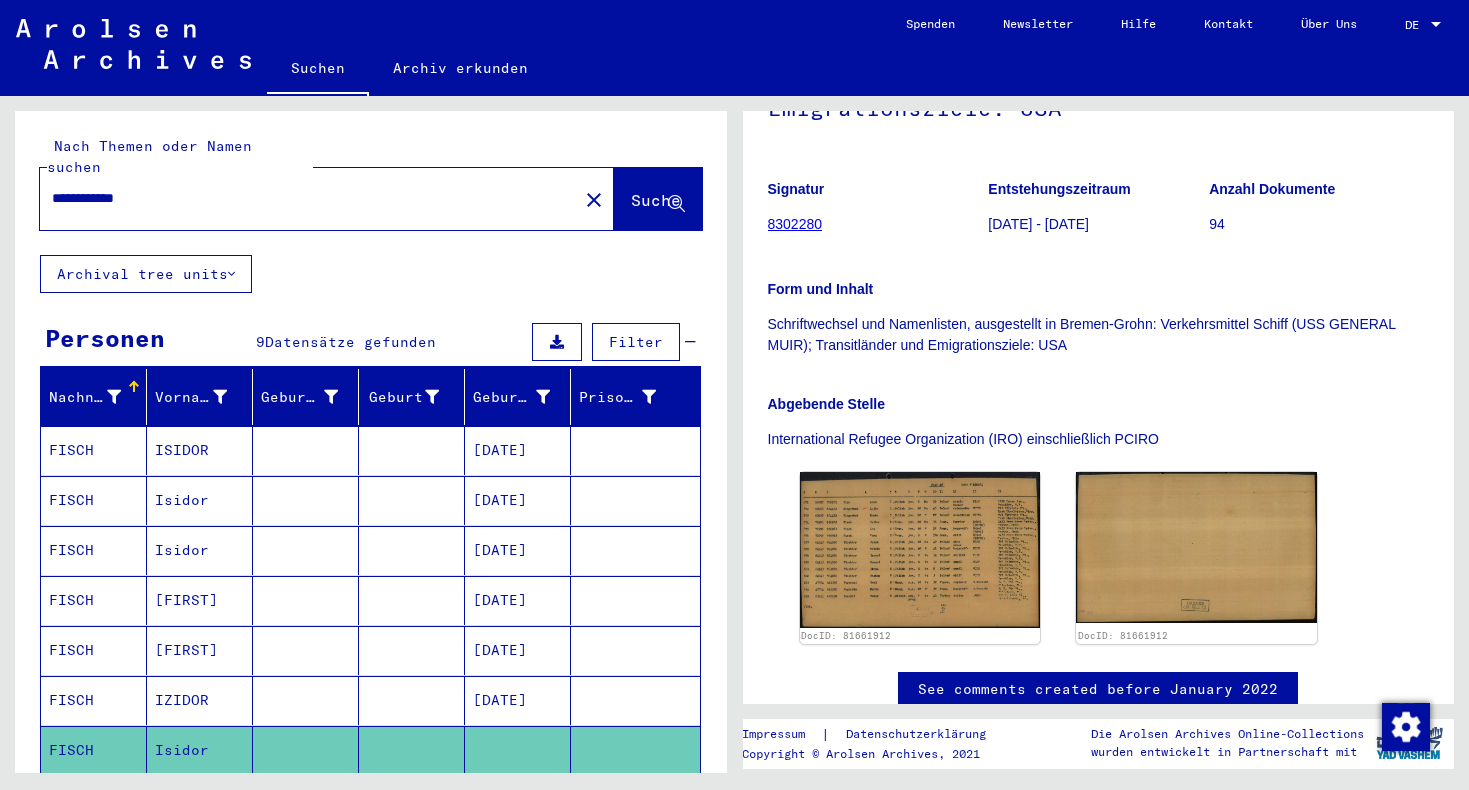 click on "**********" at bounding box center [309, 198] 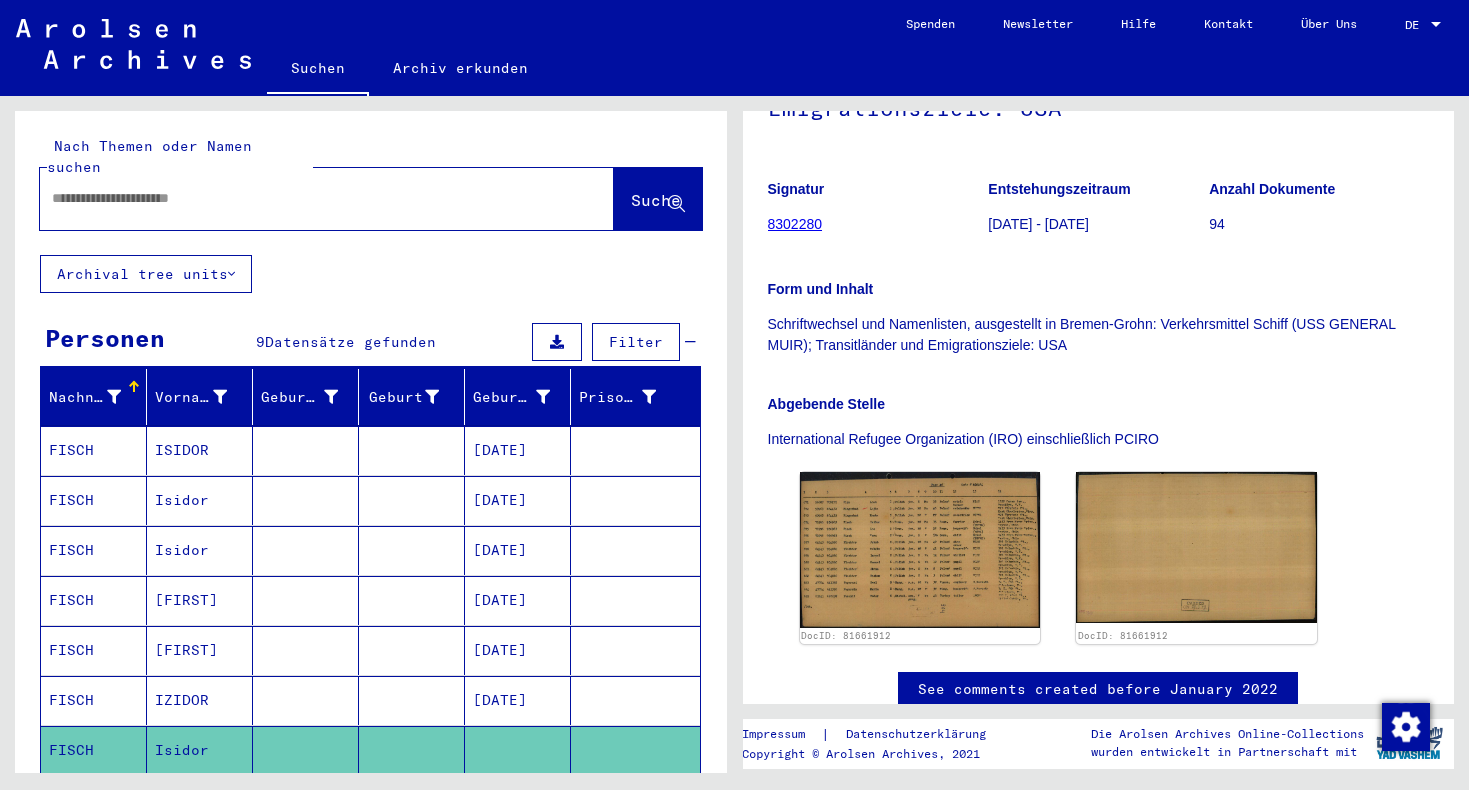 type 